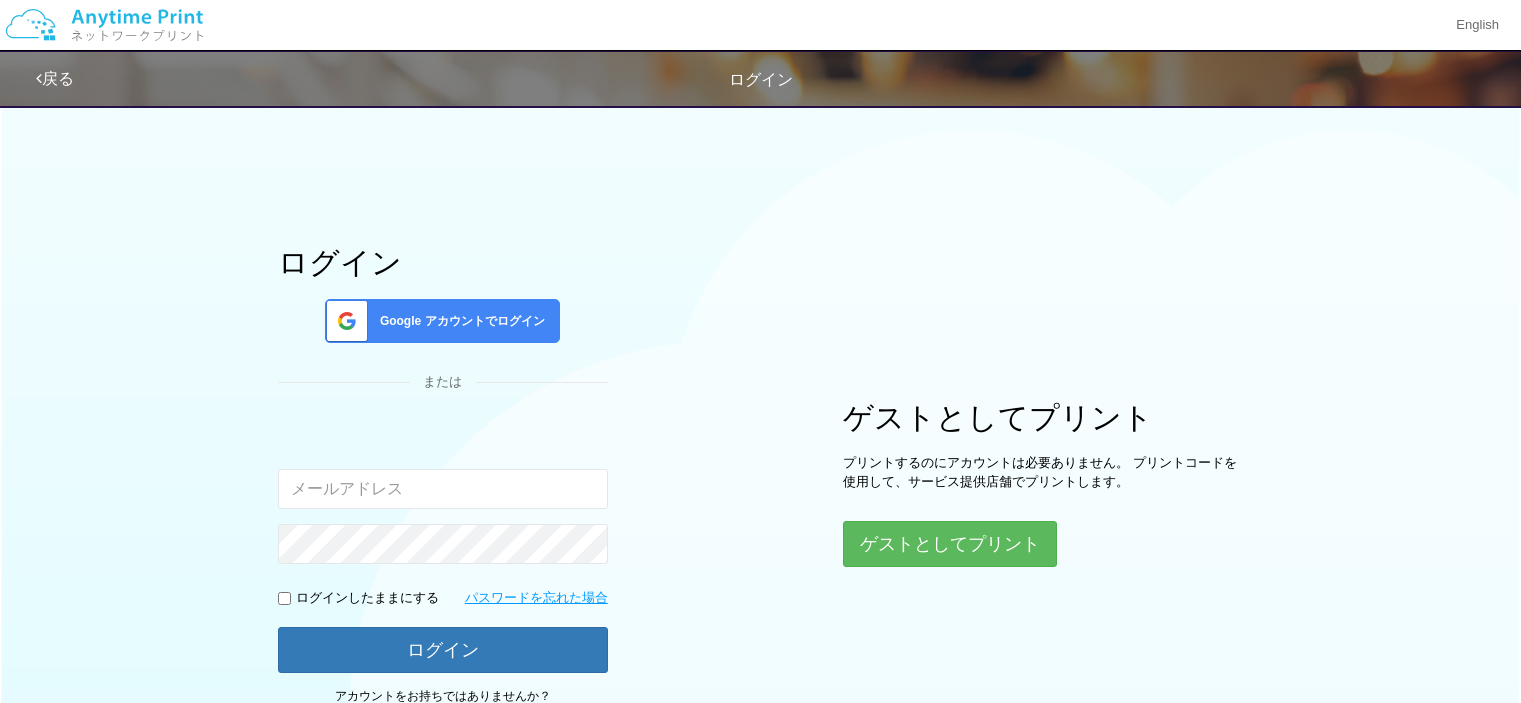 scroll, scrollTop: 0, scrollLeft: 0, axis: both 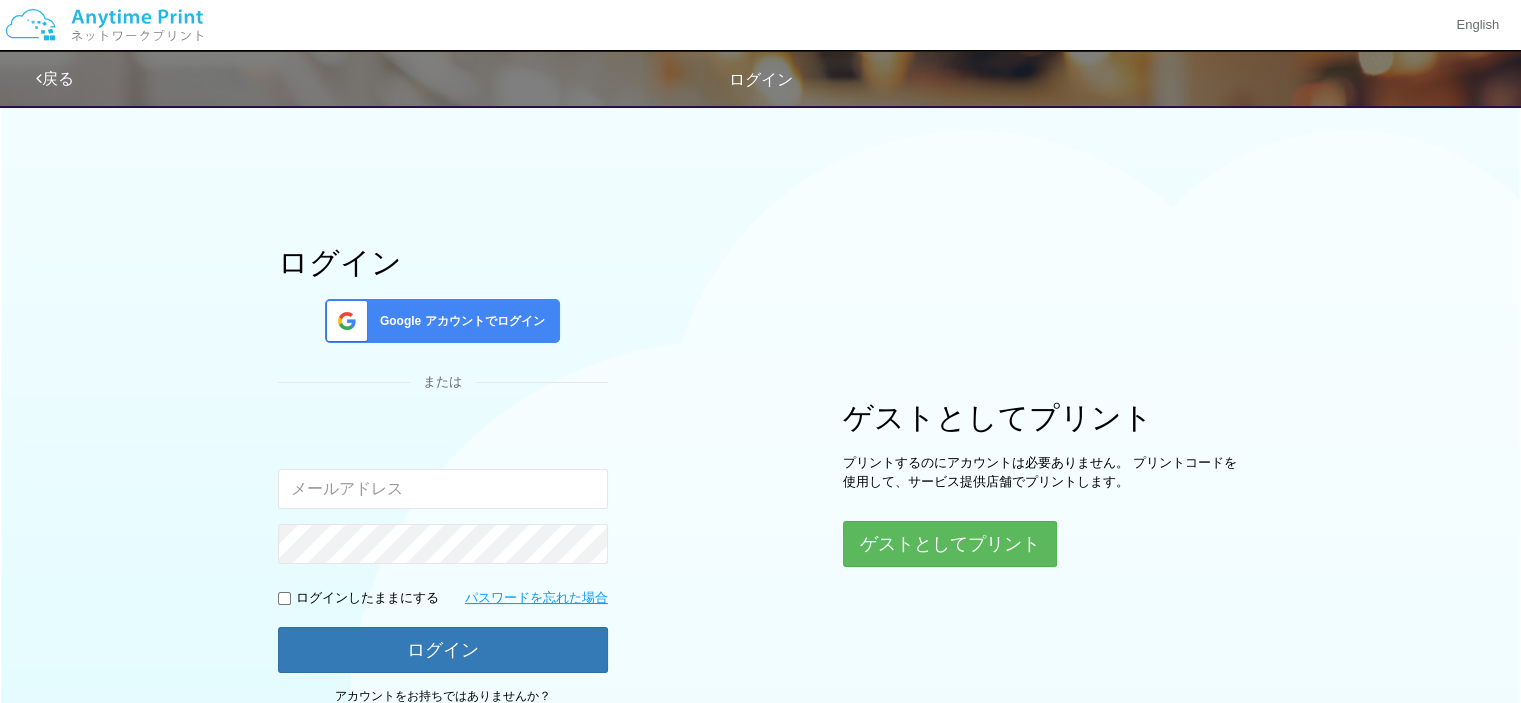 click on "Google アカウントでログイン" at bounding box center (458, 321) 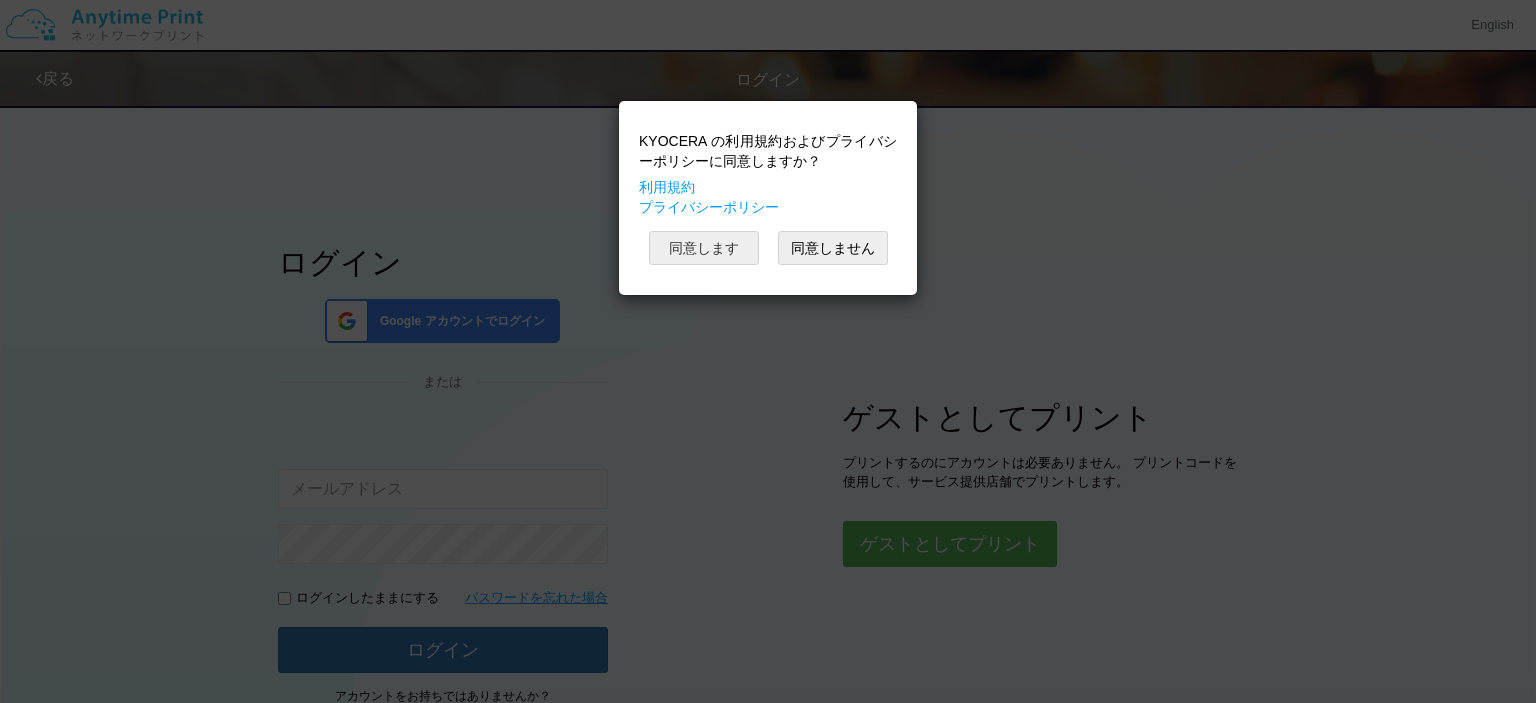 click on "同意します" at bounding box center [704, 248] 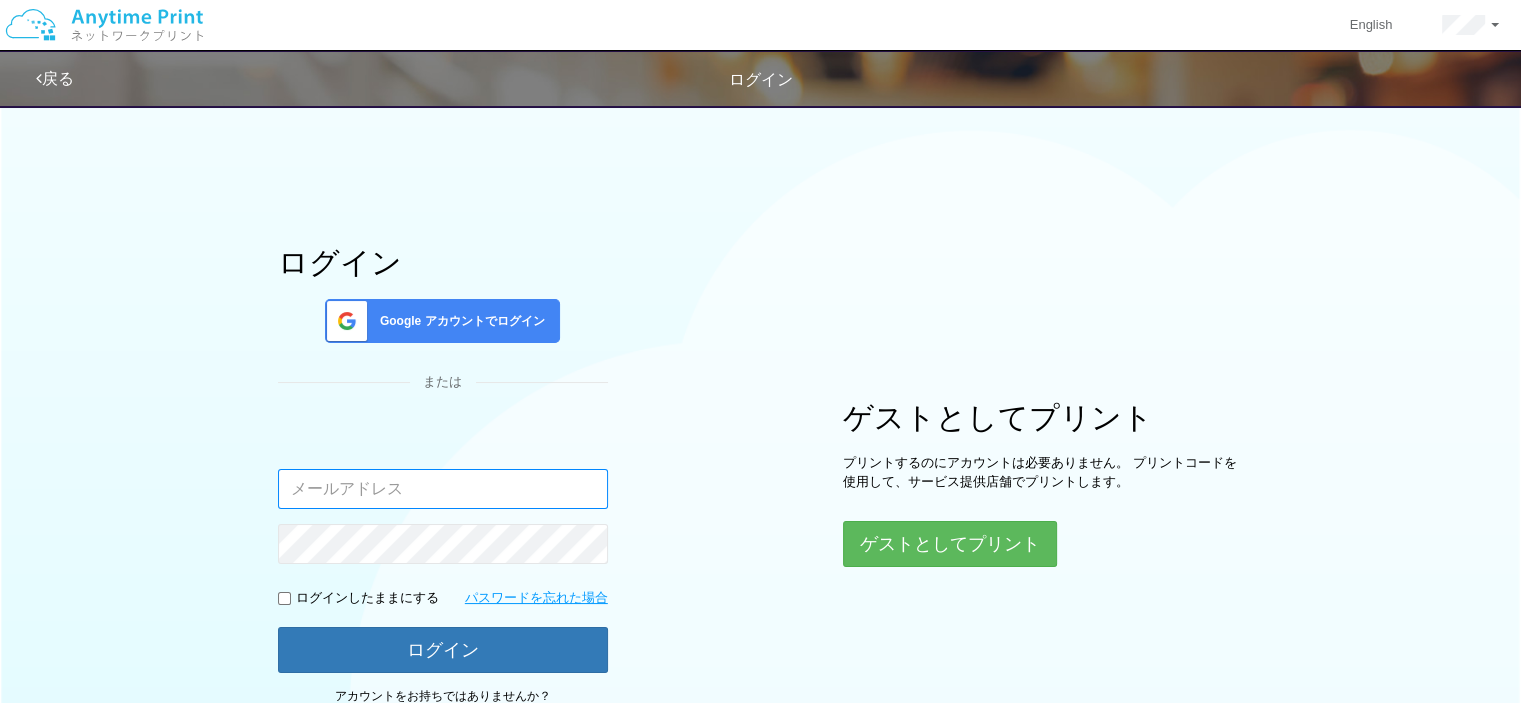 click at bounding box center [443, 489] 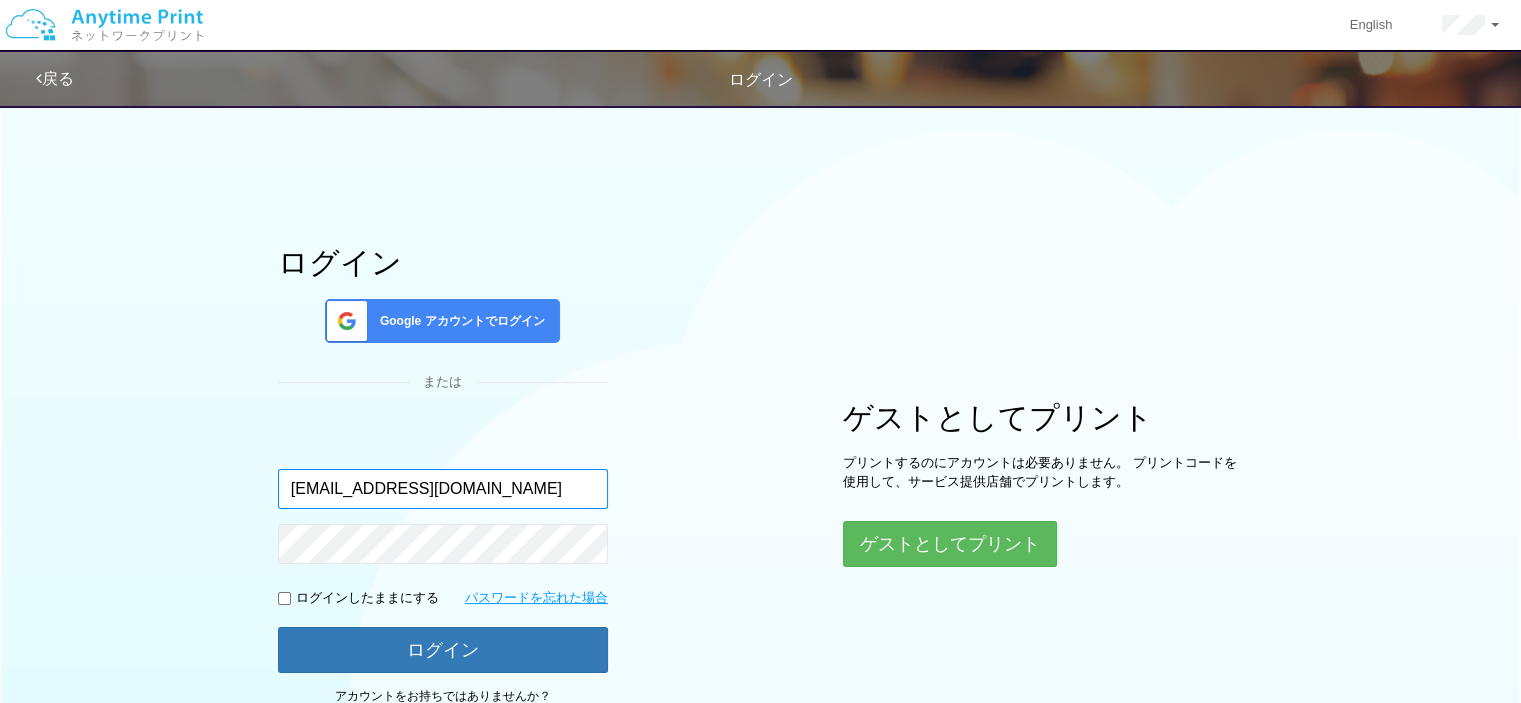 click on "[EMAIL_ADDRESS][DOMAIN_NAME]" at bounding box center (443, 489) 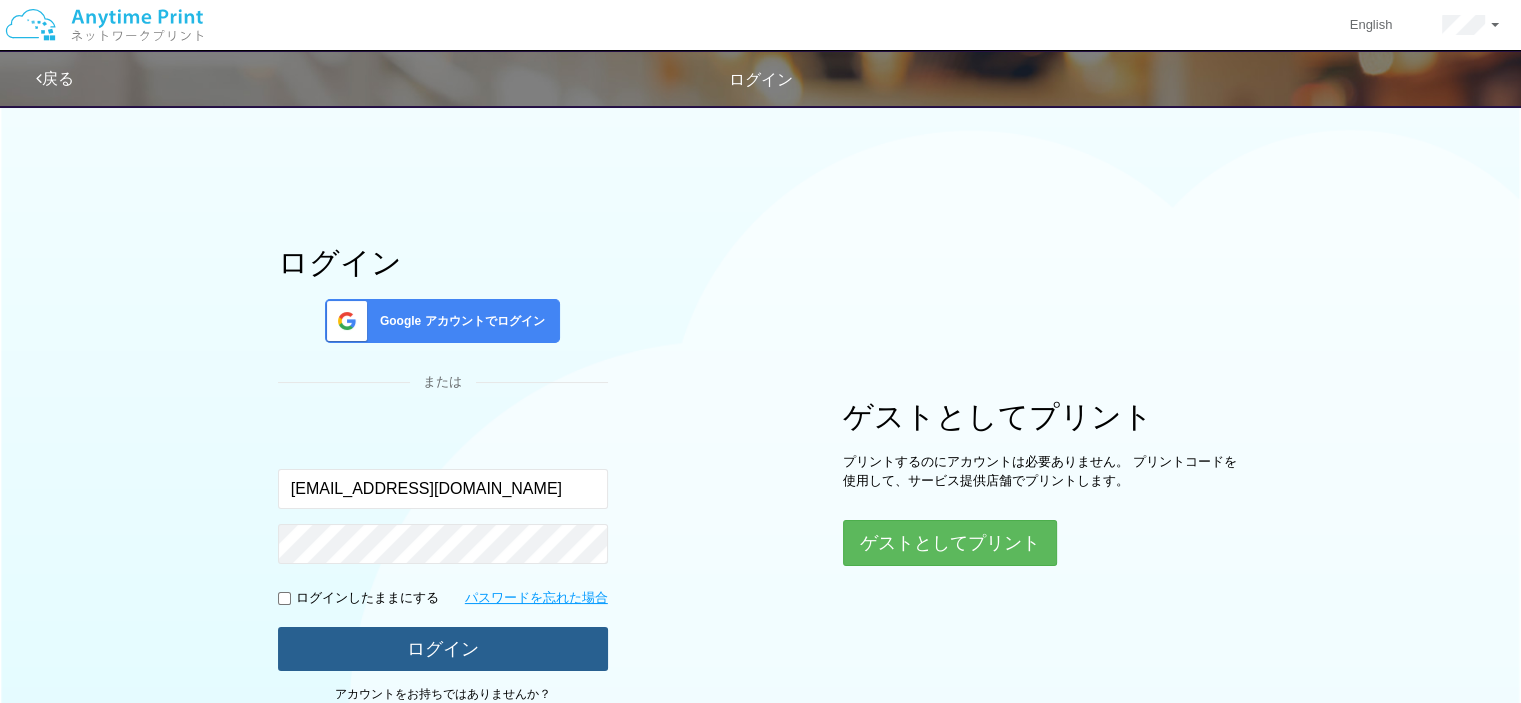 click on "ログイン" at bounding box center (443, 649) 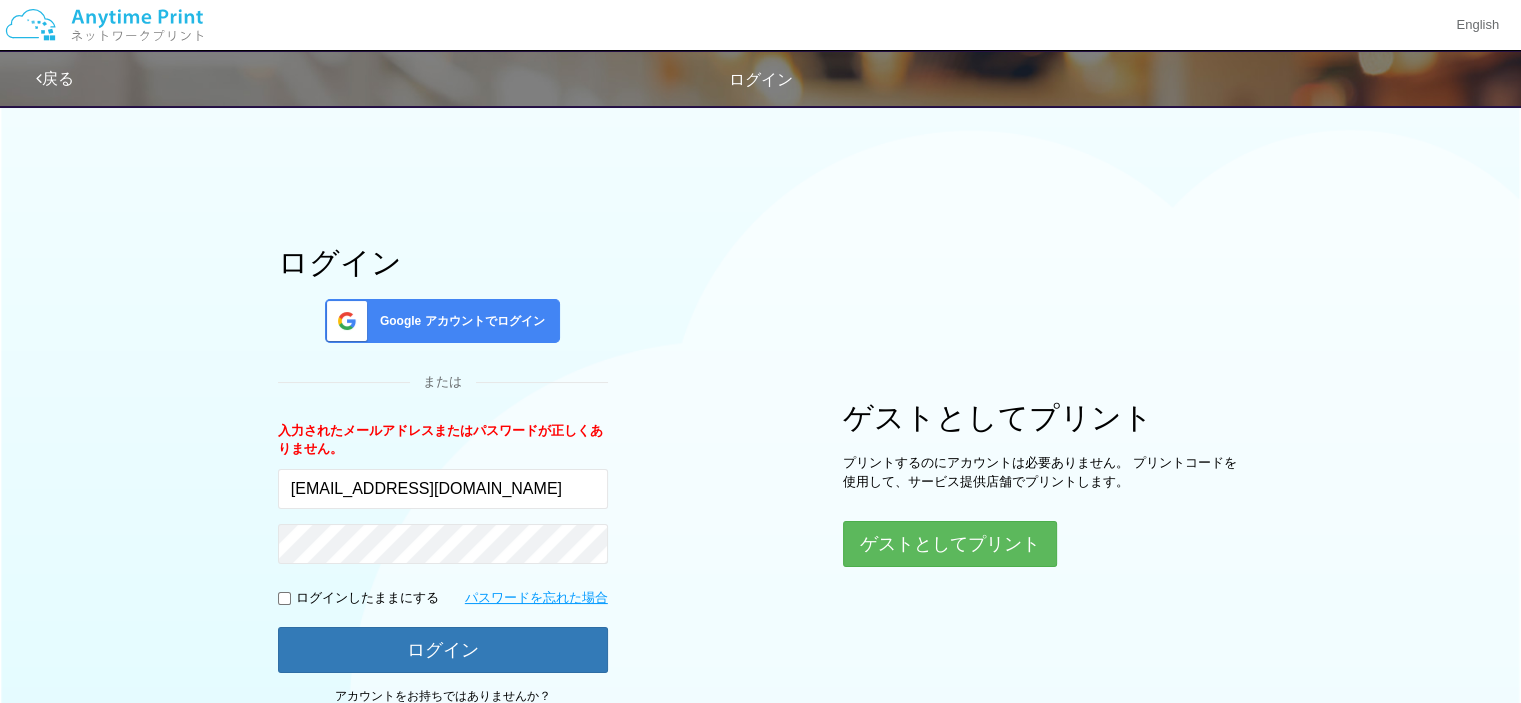 click on "Google アカウントでログイン" at bounding box center (458, 321) 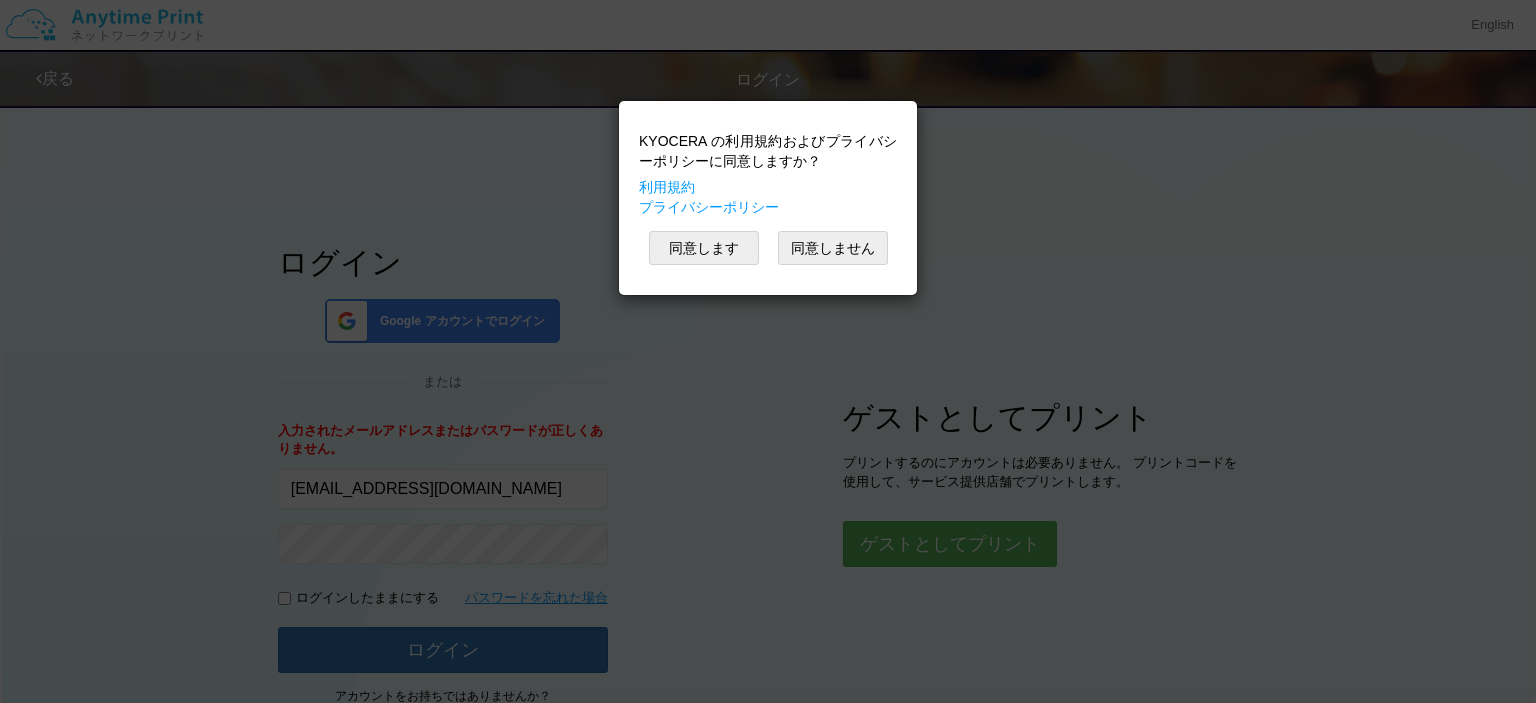 click on "KYOCERA の利用規約およびプライバシーポリシーに同意しますか？
利用規約
プライバシーポリシー
同意します
同意しません" at bounding box center [768, 351] 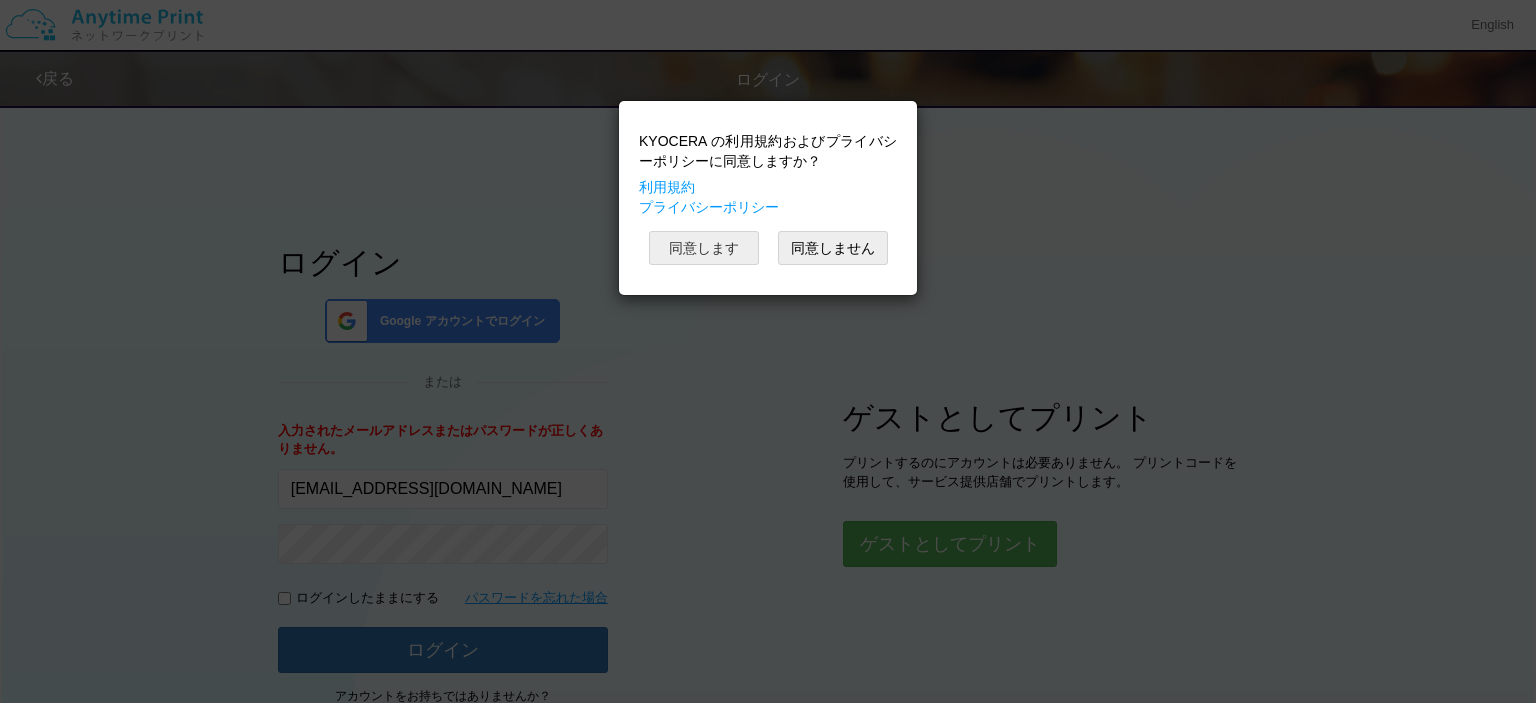 click on "同意します" at bounding box center [704, 248] 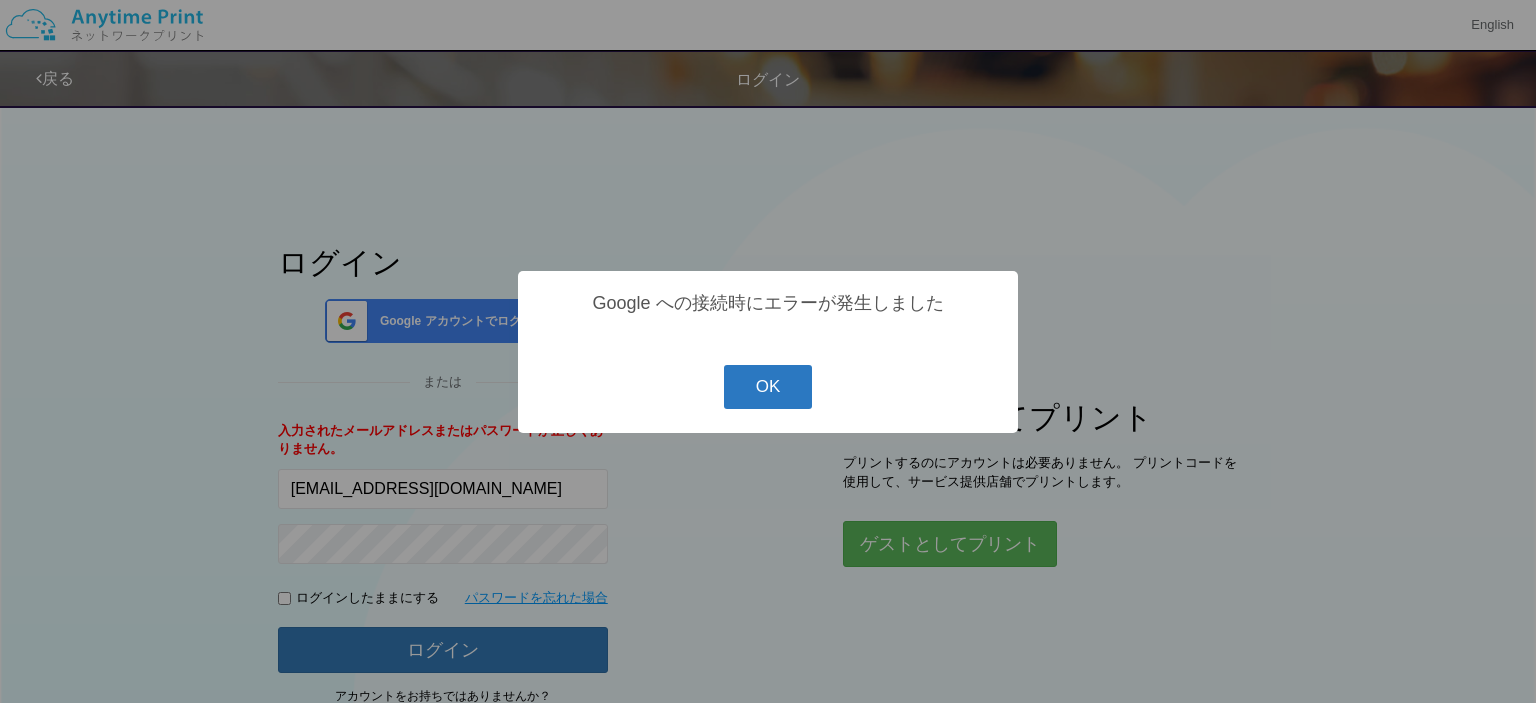 click on "OK" at bounding box center [768, 387] 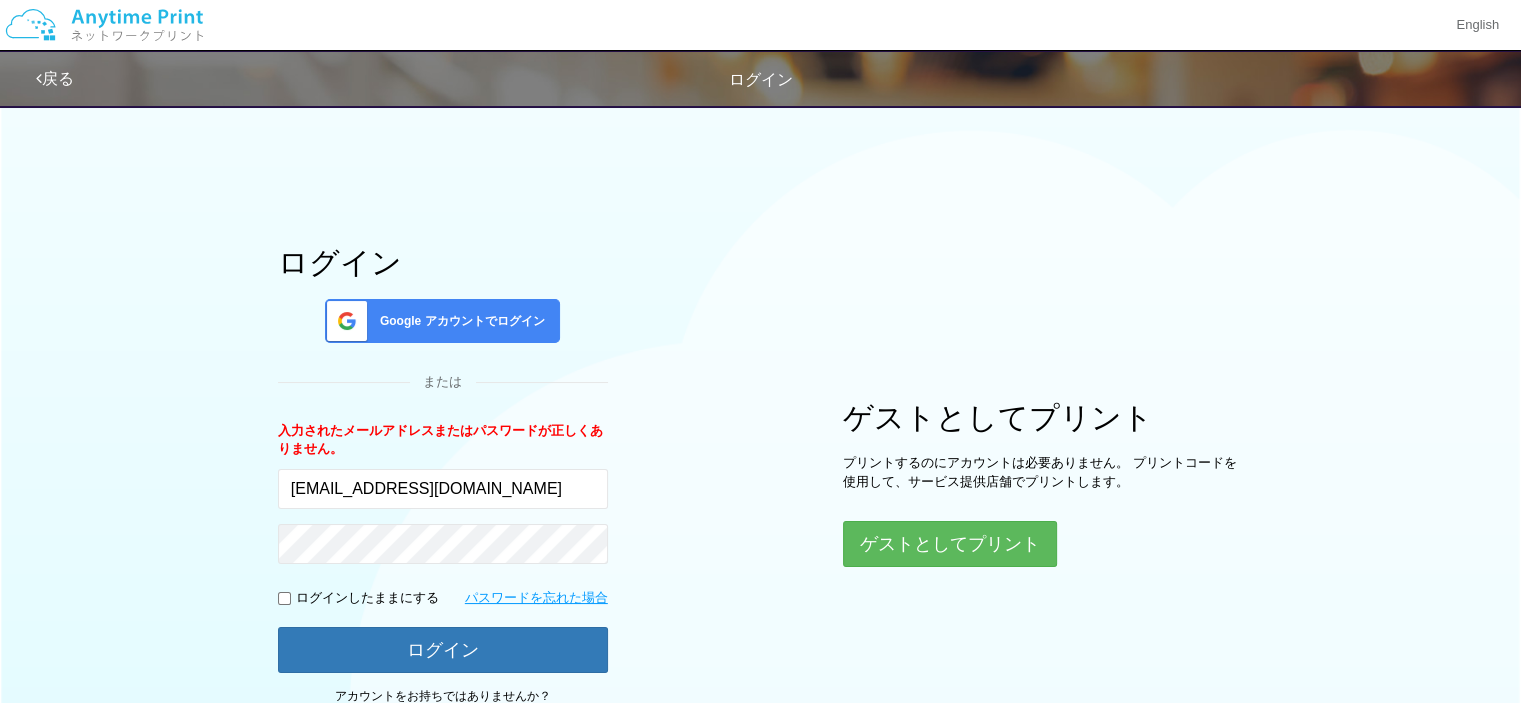 click at bounding box center (104, 25) 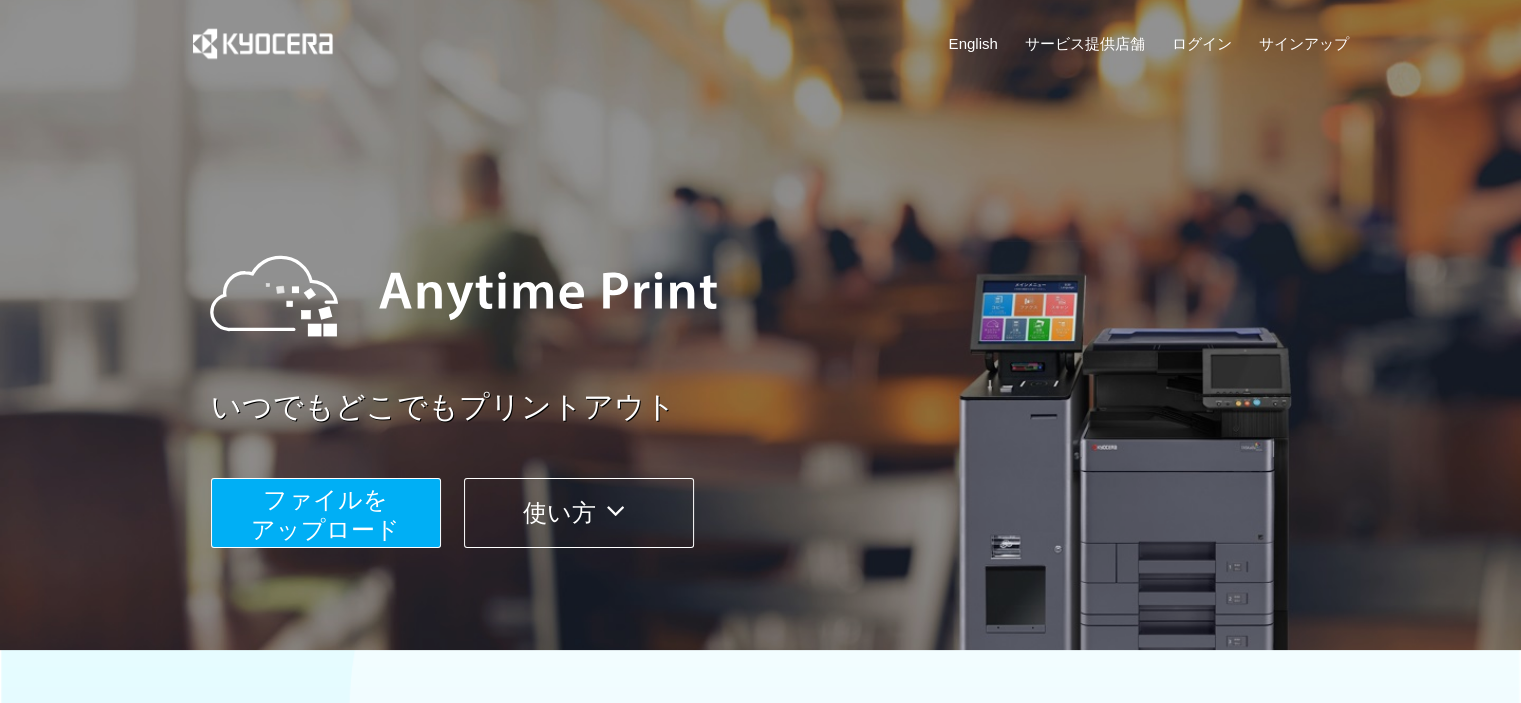 click on "いつでもどこでもプリントアウト
ファイルを ​​アップロード
使い方" at bounding box center (761, 377) 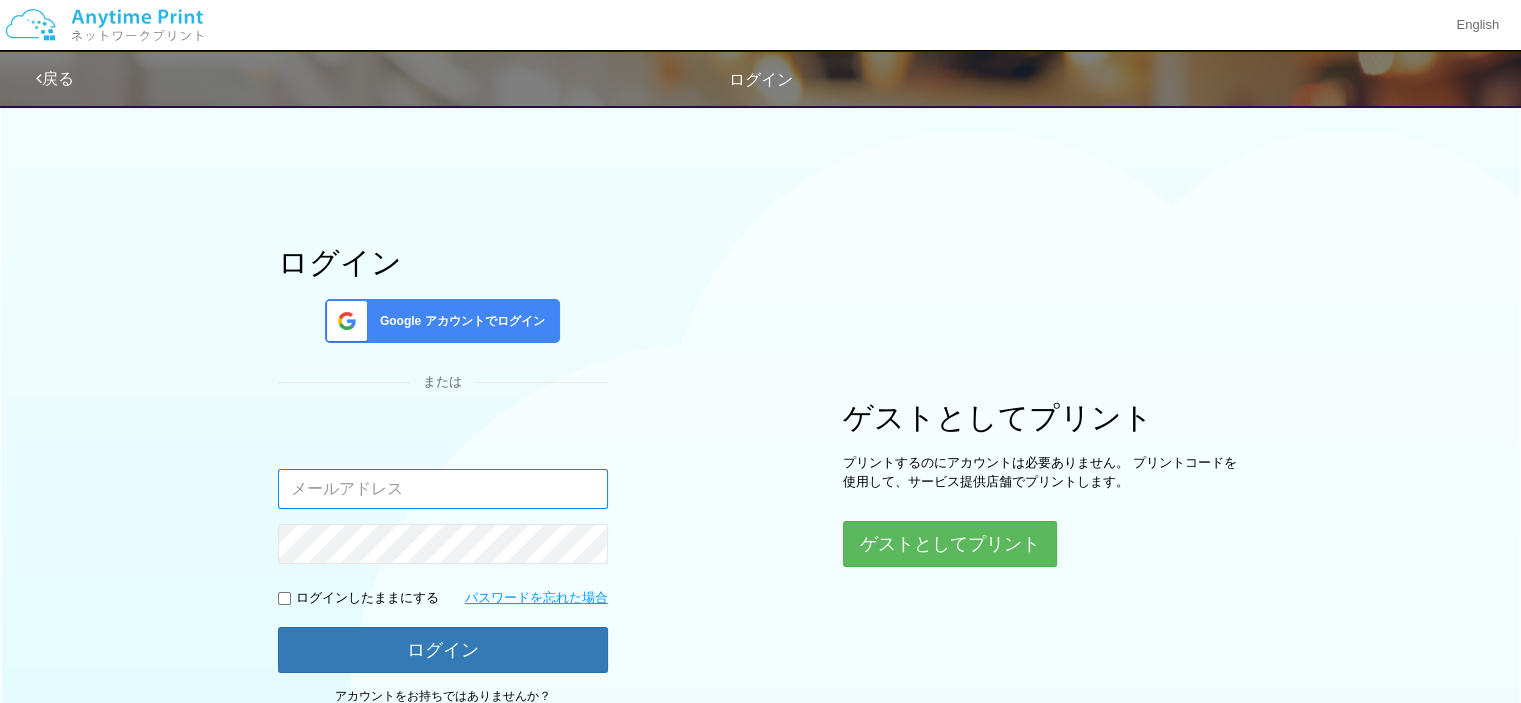 click at bounding box center (443, 489) 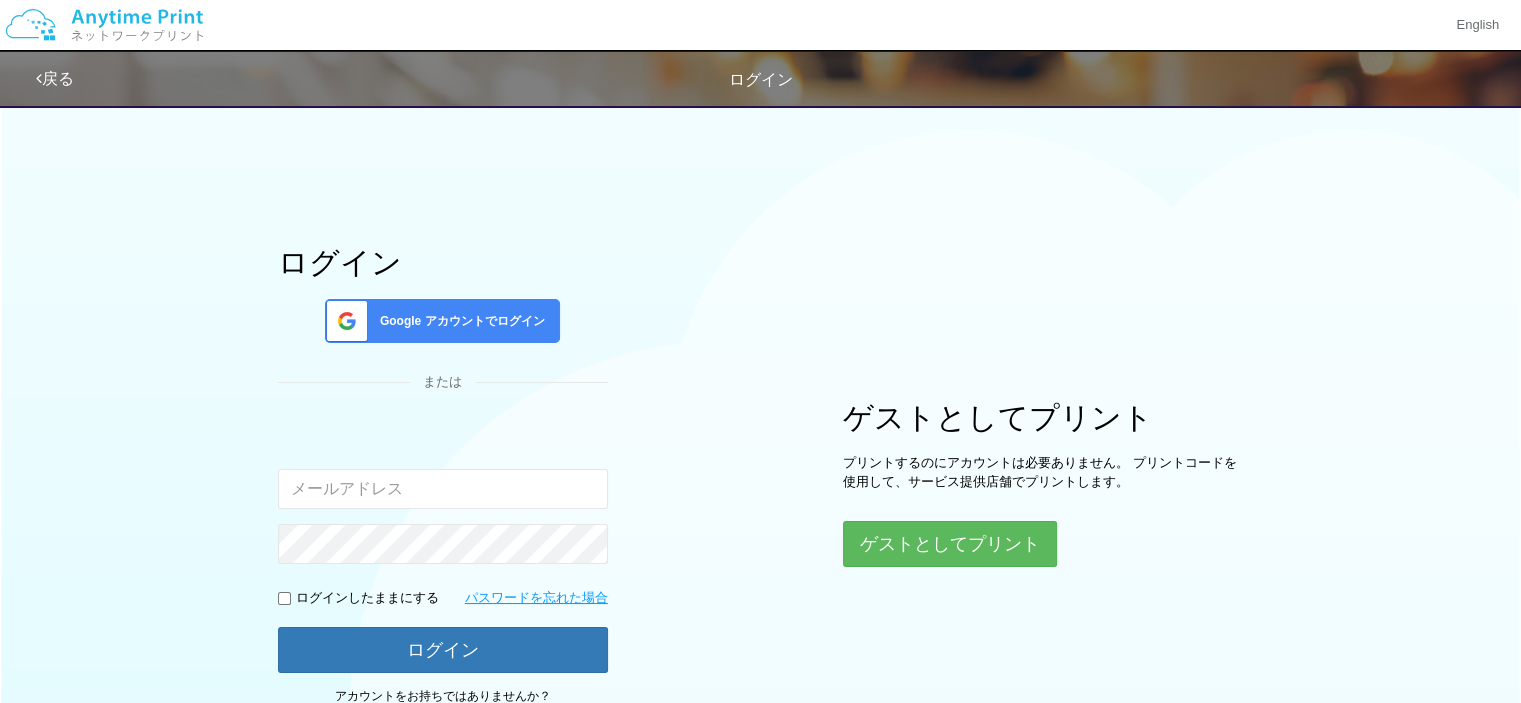 click on "ログイン
Google アカウントでログイン
または
入力されたメールアドレスまたはパスワードが正しくありません。
ログインしたままにする
パスワードを忘れた場合
ログイン
今すぐサインアップ 。" at bounding box center [443, 484] 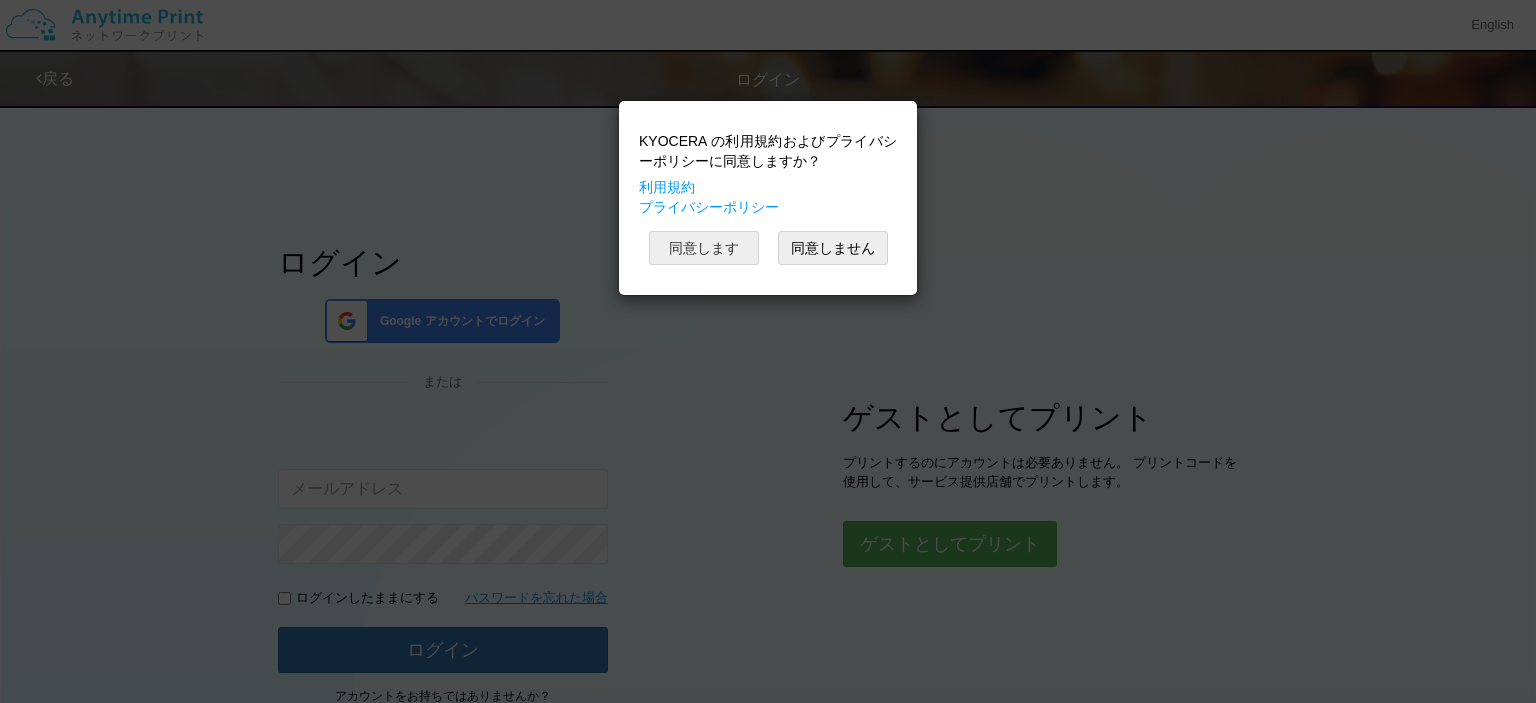 click on "同意します" at bounding box center (704, 248) 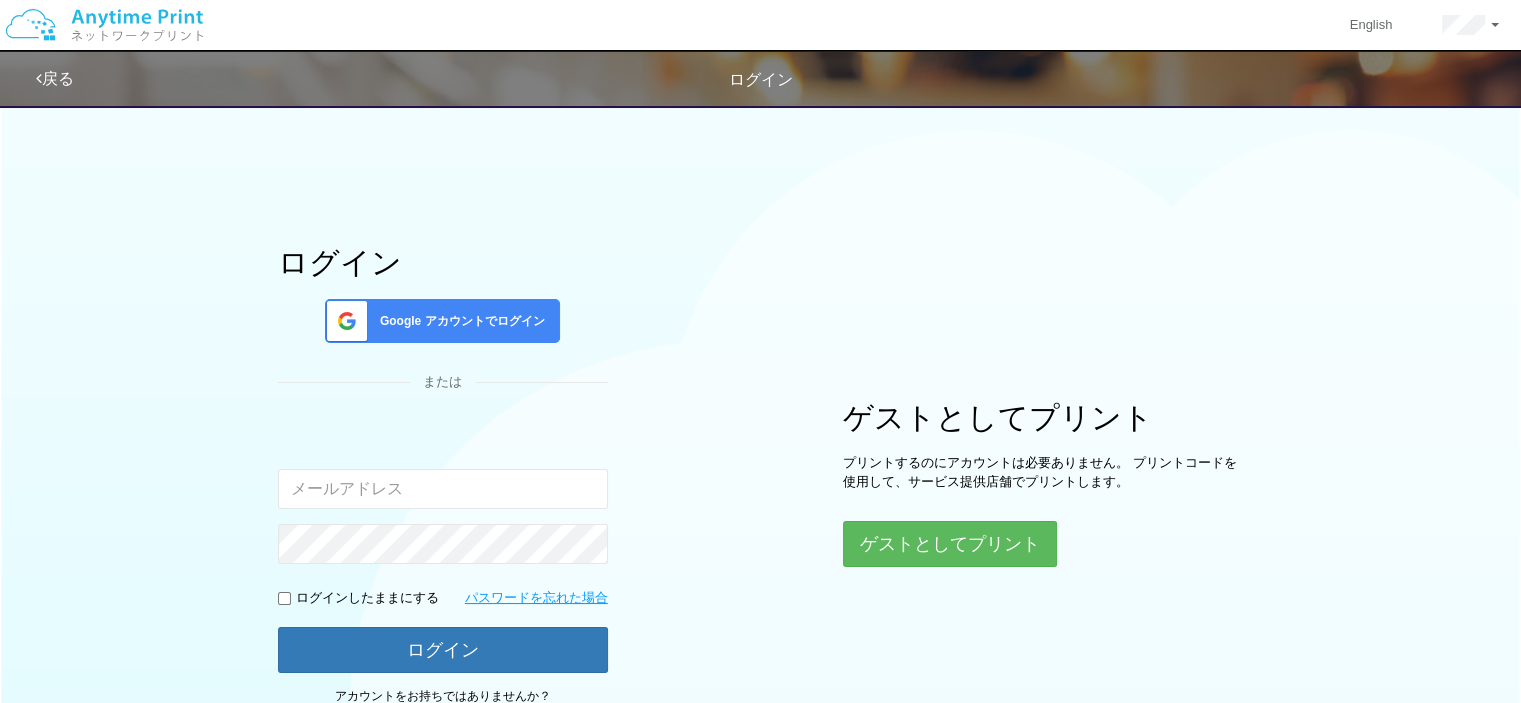 scroll, scrollTop: 162, scrollLeft: 0, axis: vertical 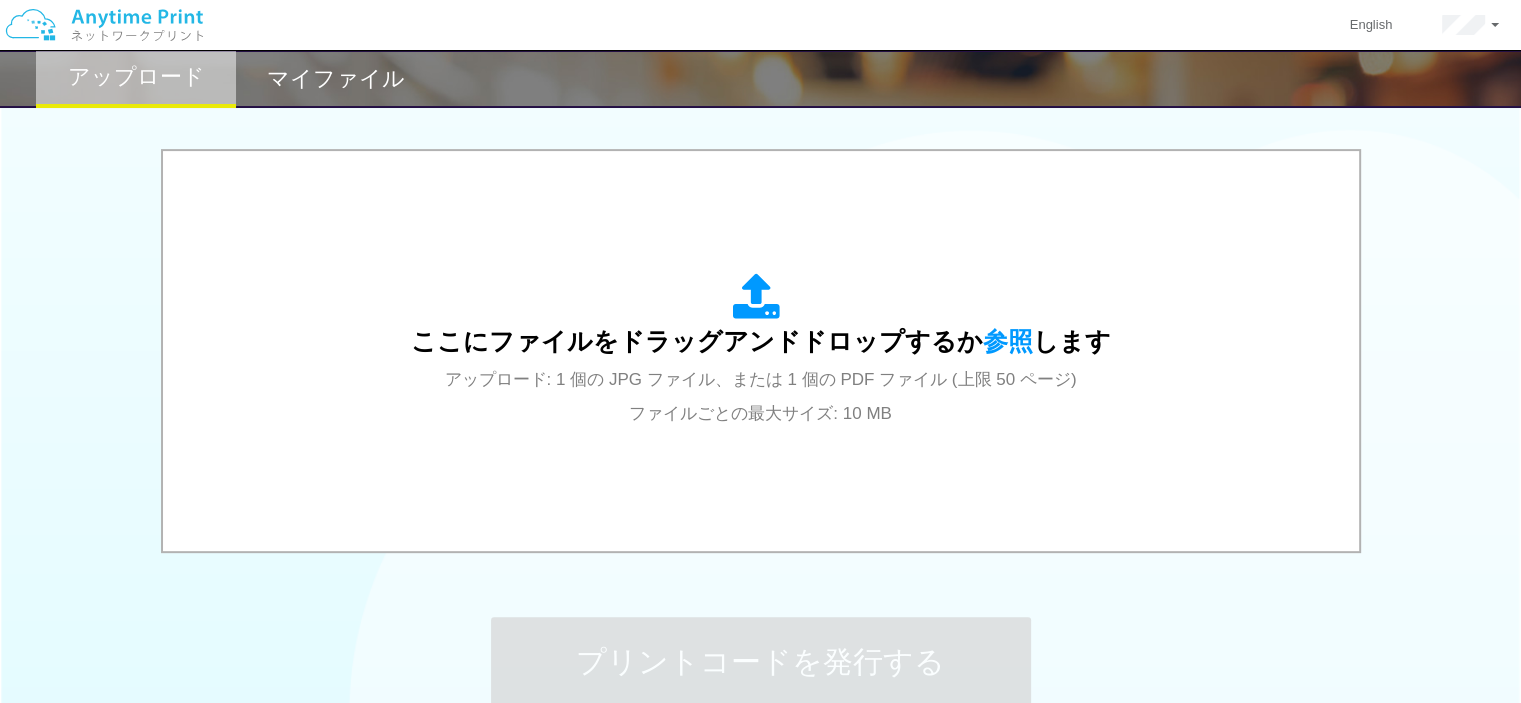 click on "アップロード: 1 個の JPG ファイル、または 1 個の PDF ファイル (上限 50 ページ) ファイルごとの最大サイズ: 10 MB" at bounding box center (761, 396) 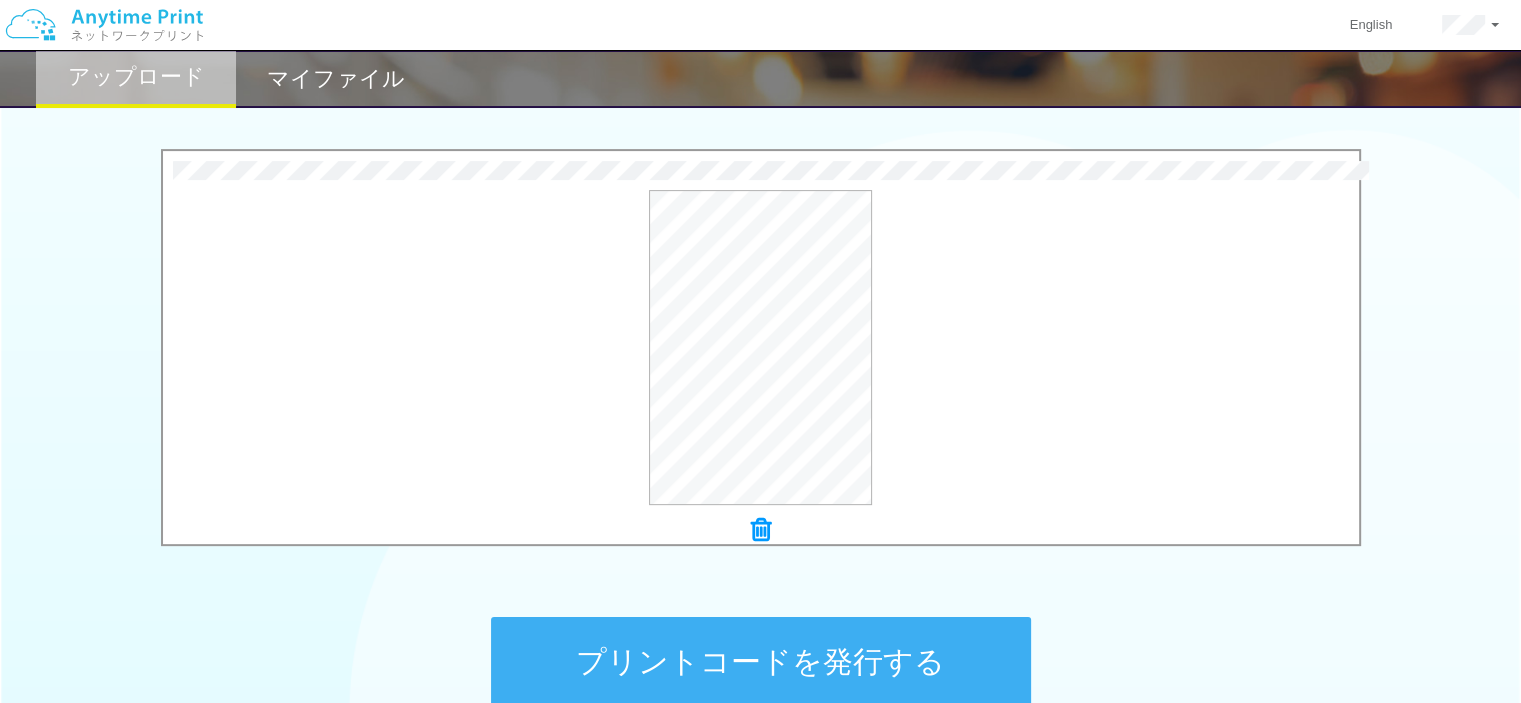 click on "プリントコードを発行する" at bounding box center (761, 662) 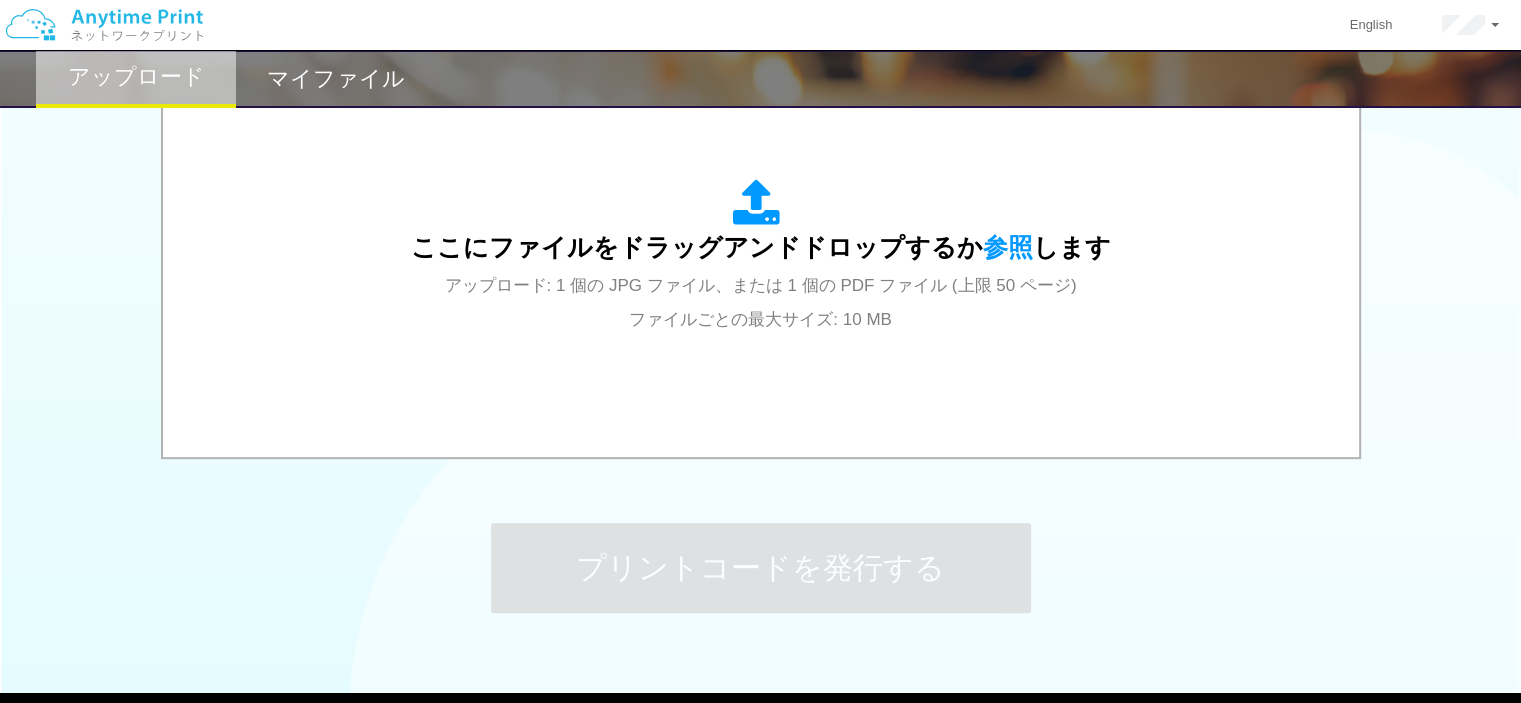 scroll, scrollTop: 696, scrollLeft: 0, axis: vertical 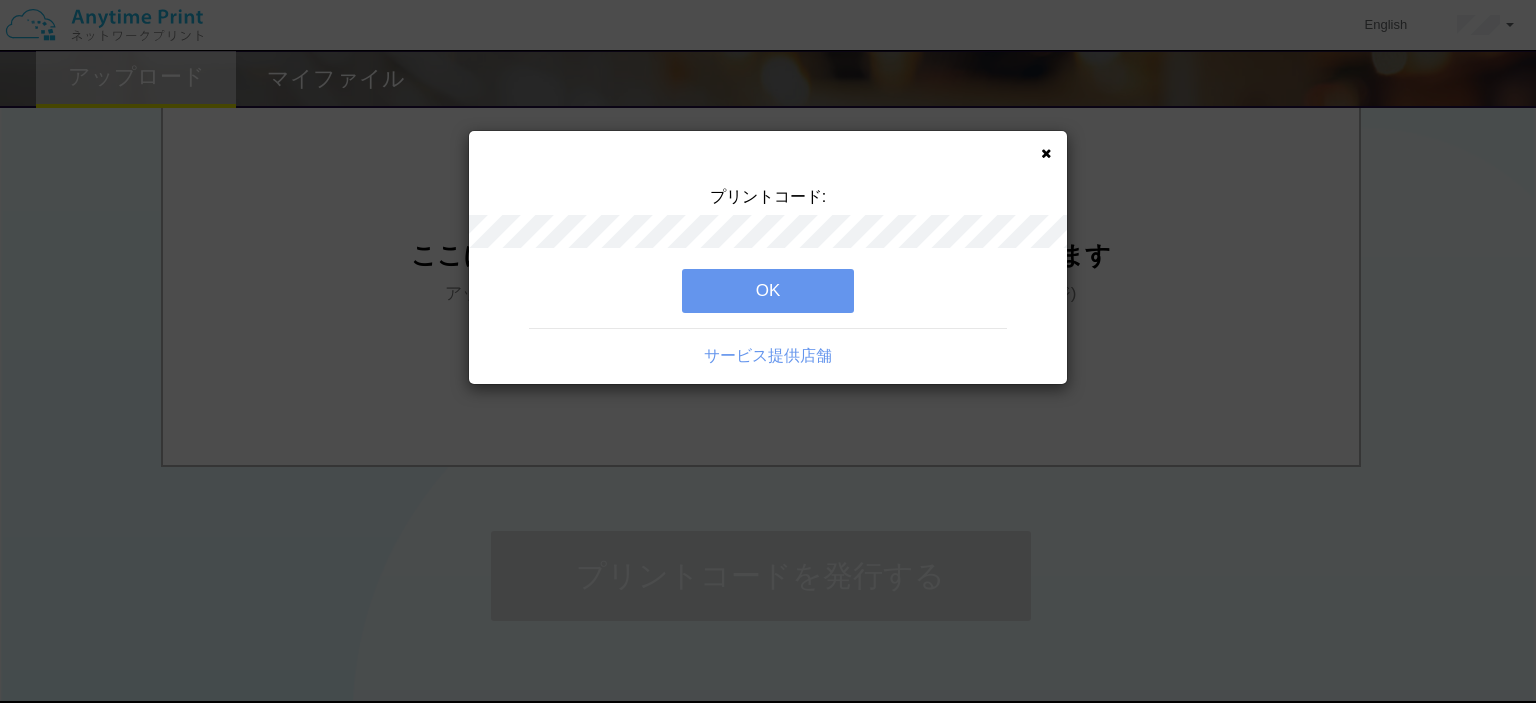 drag, startPoint x: 1535, startPoint y: 283, endPoint x: 1535, endPoint y: 587, distance: 304 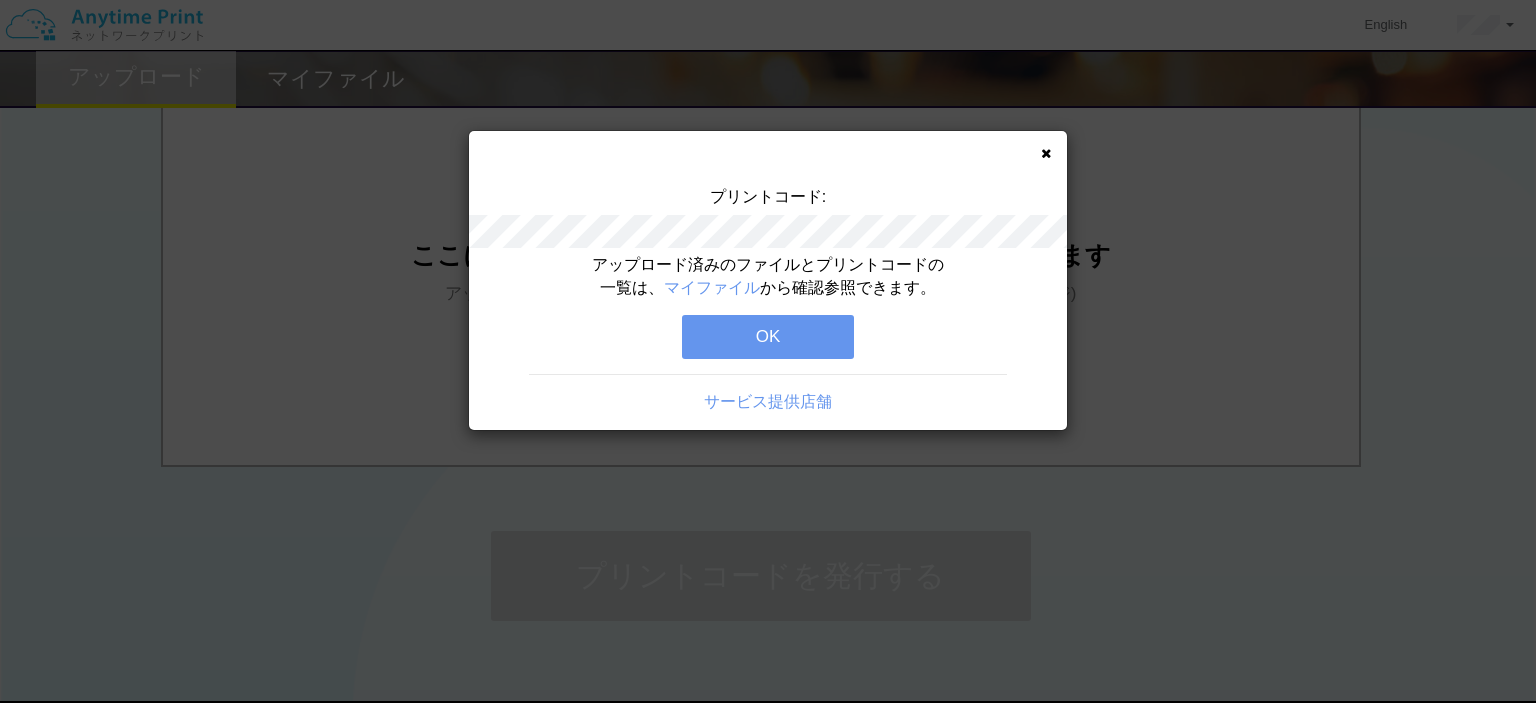 click on "OK" at bounding box center (768, 337) 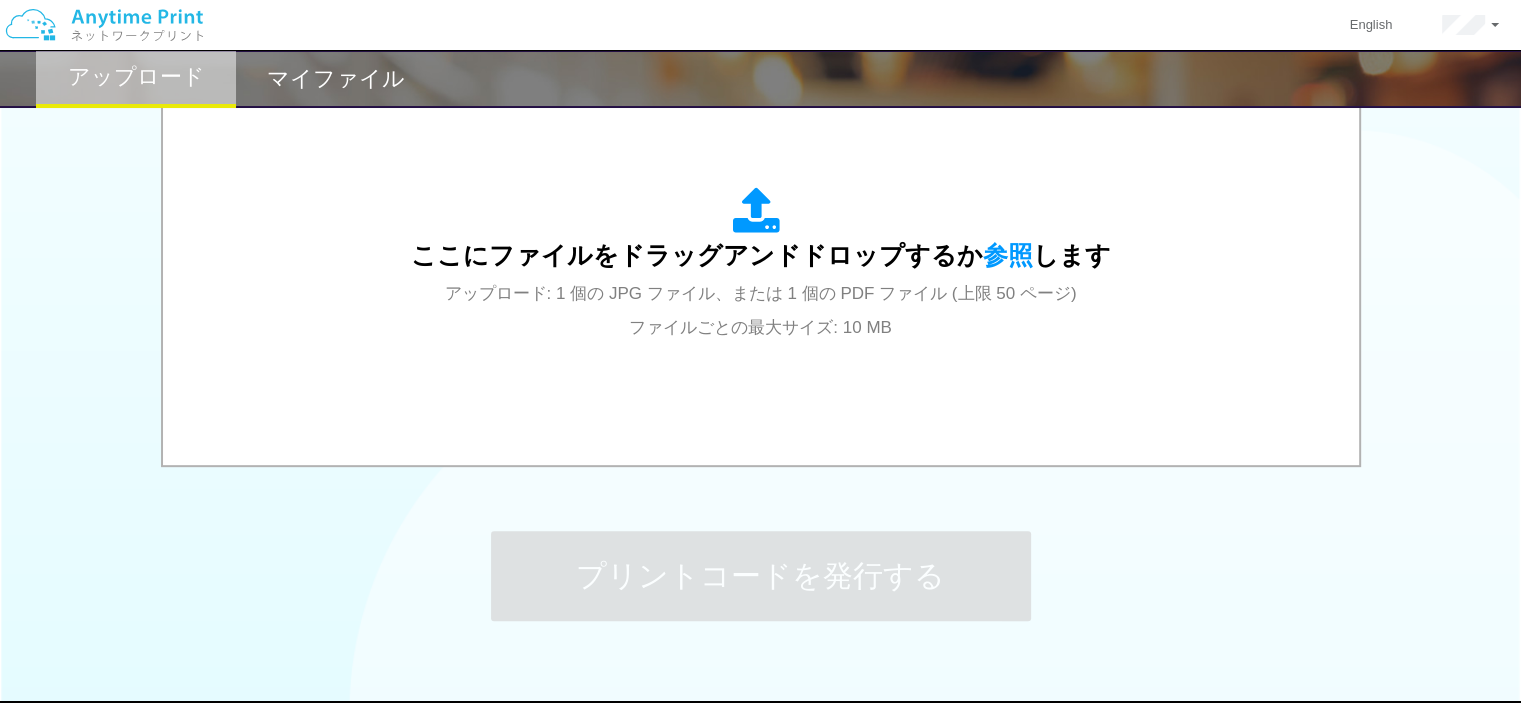 click on "アップロード: 1 個の JPG ファイル、または 1 個の PDF ファイル (上限 50 ページ) ファイルごとの最大サイズ: 10 MB" at bounding box center [761, 310] 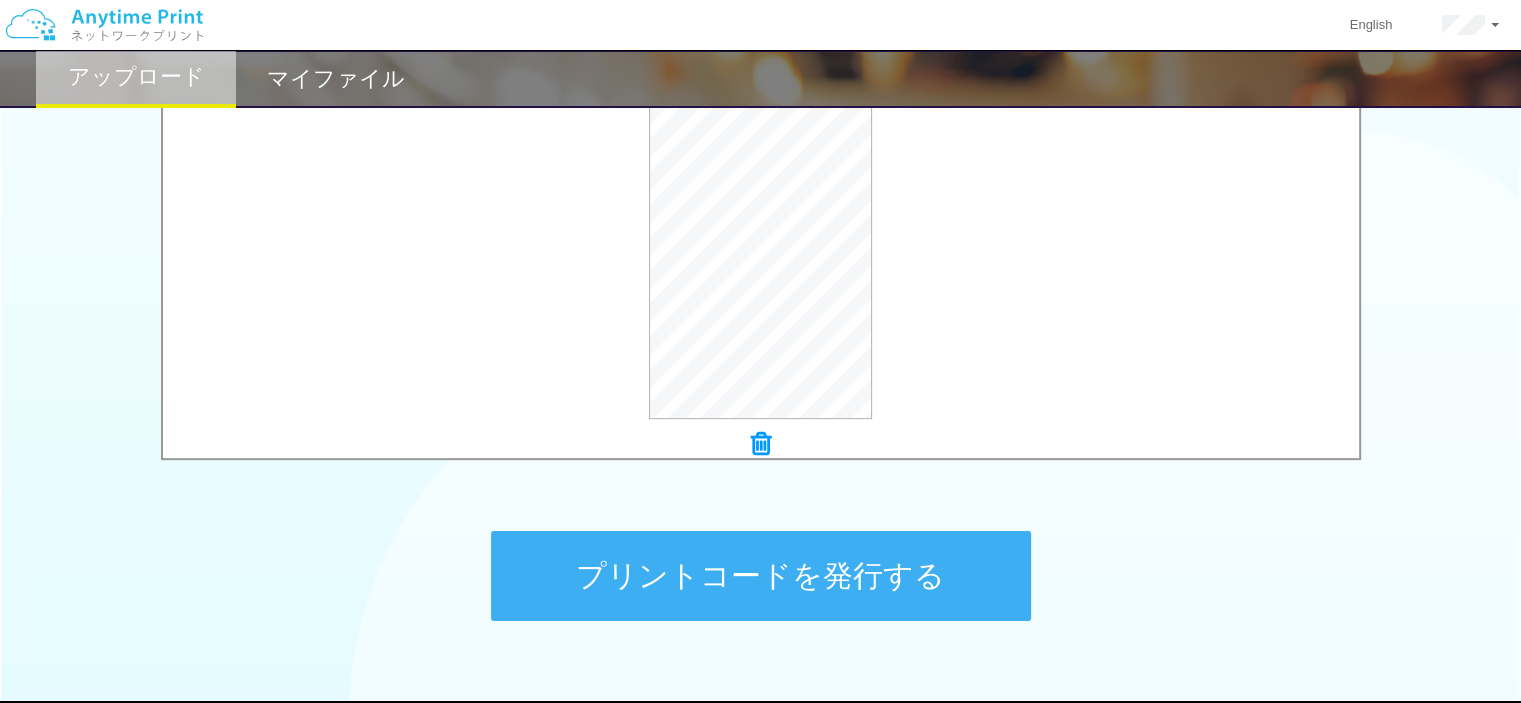 click on "プリントコードを発行する" at bounding box center (761, 576) 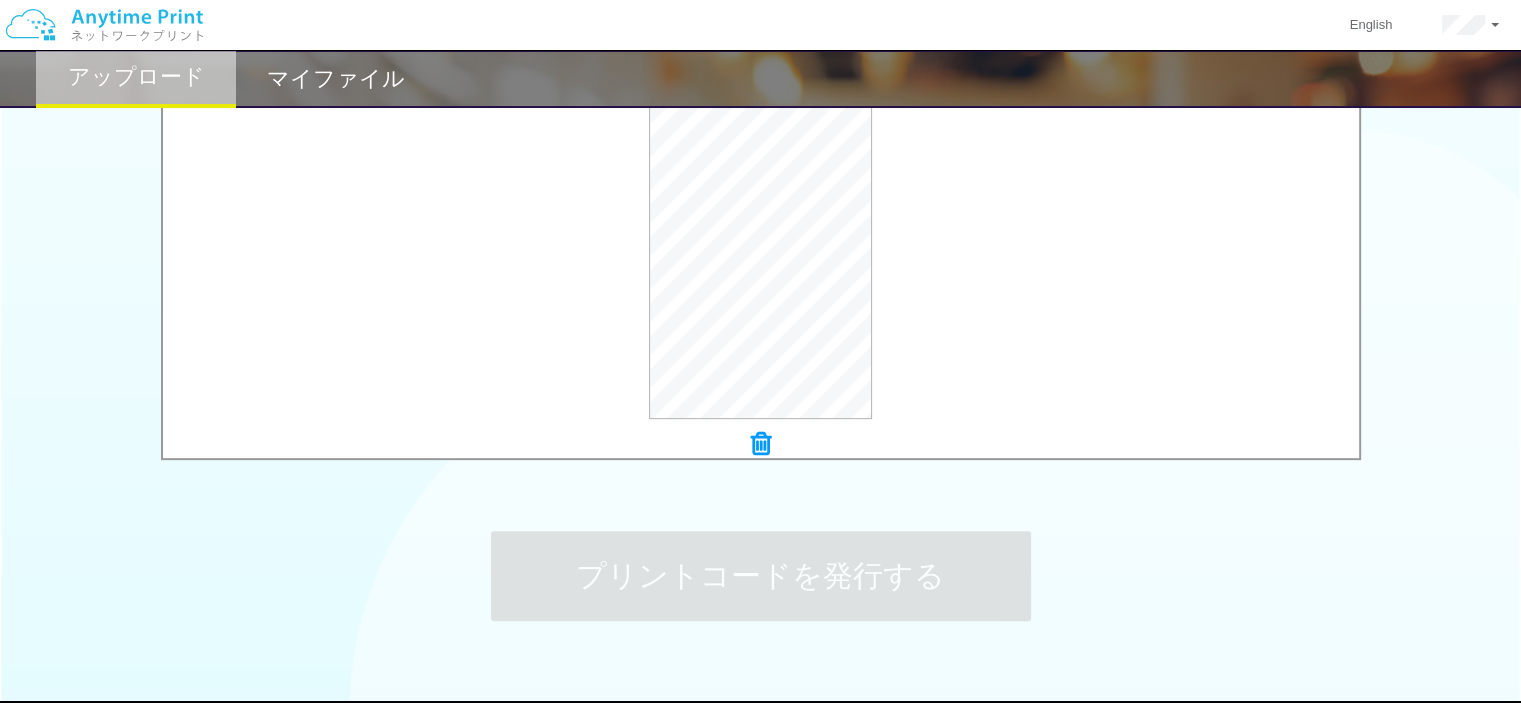 scroll, scrollTop: 0, scrollLeft: 0, axis: both 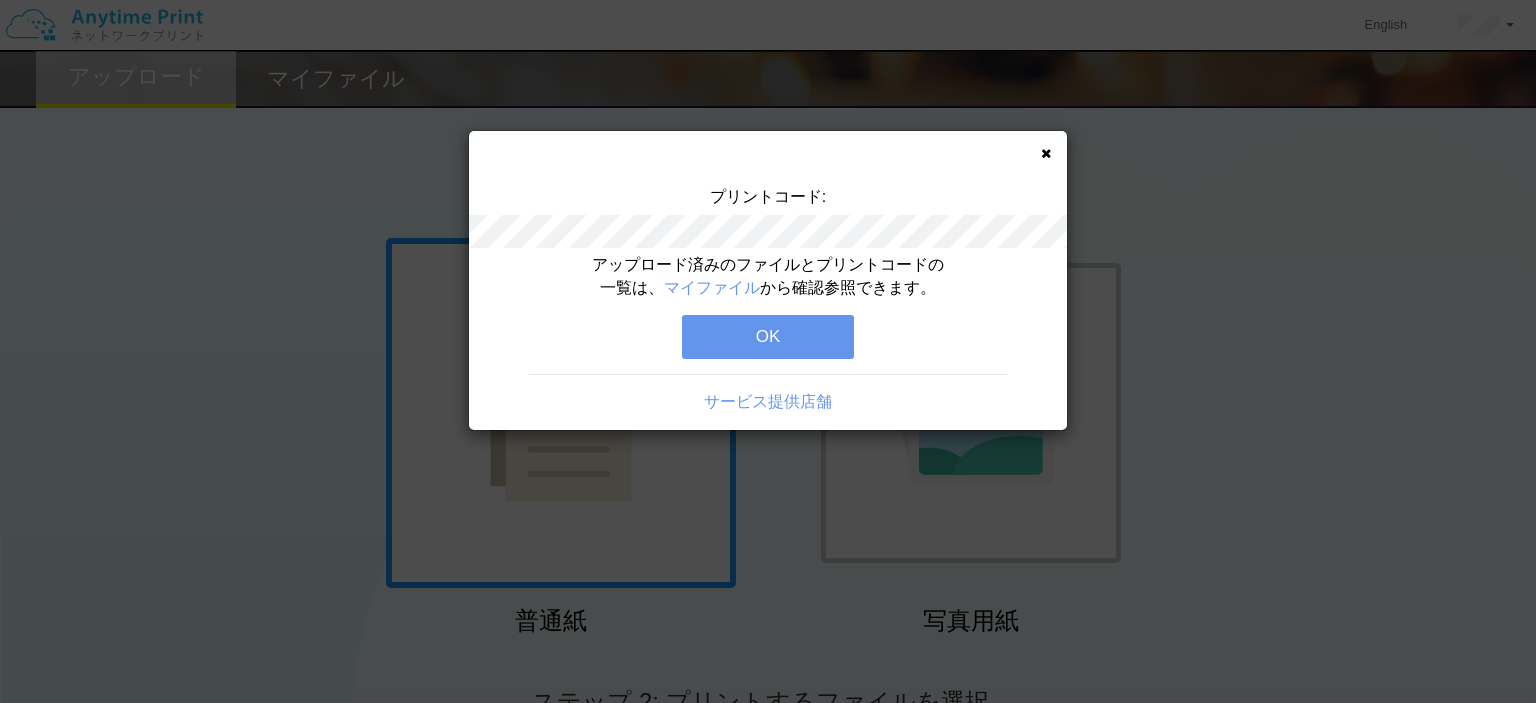 click on "OK" at bounding box center [768, 337] 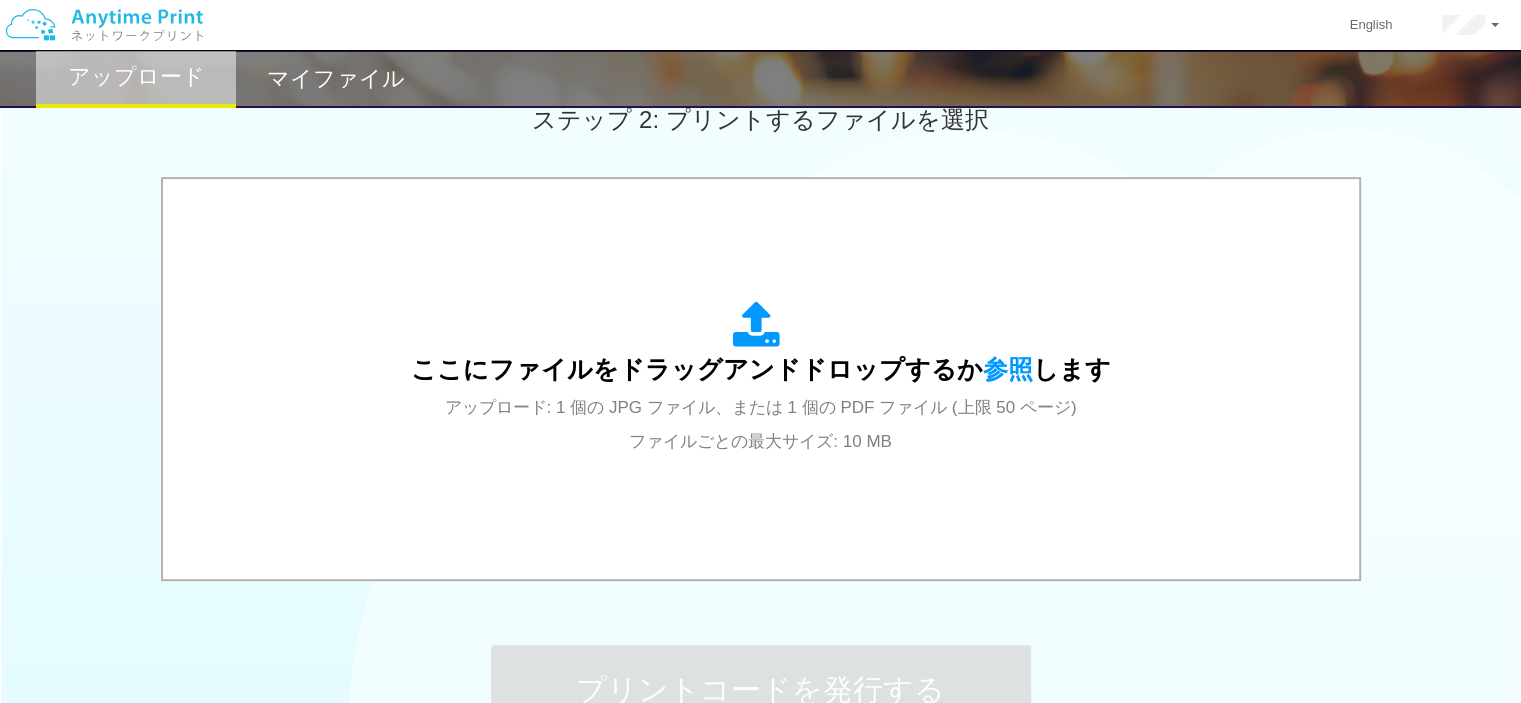 scroll, scrollTop: 817, scrollLeft: 0, axis: vertical 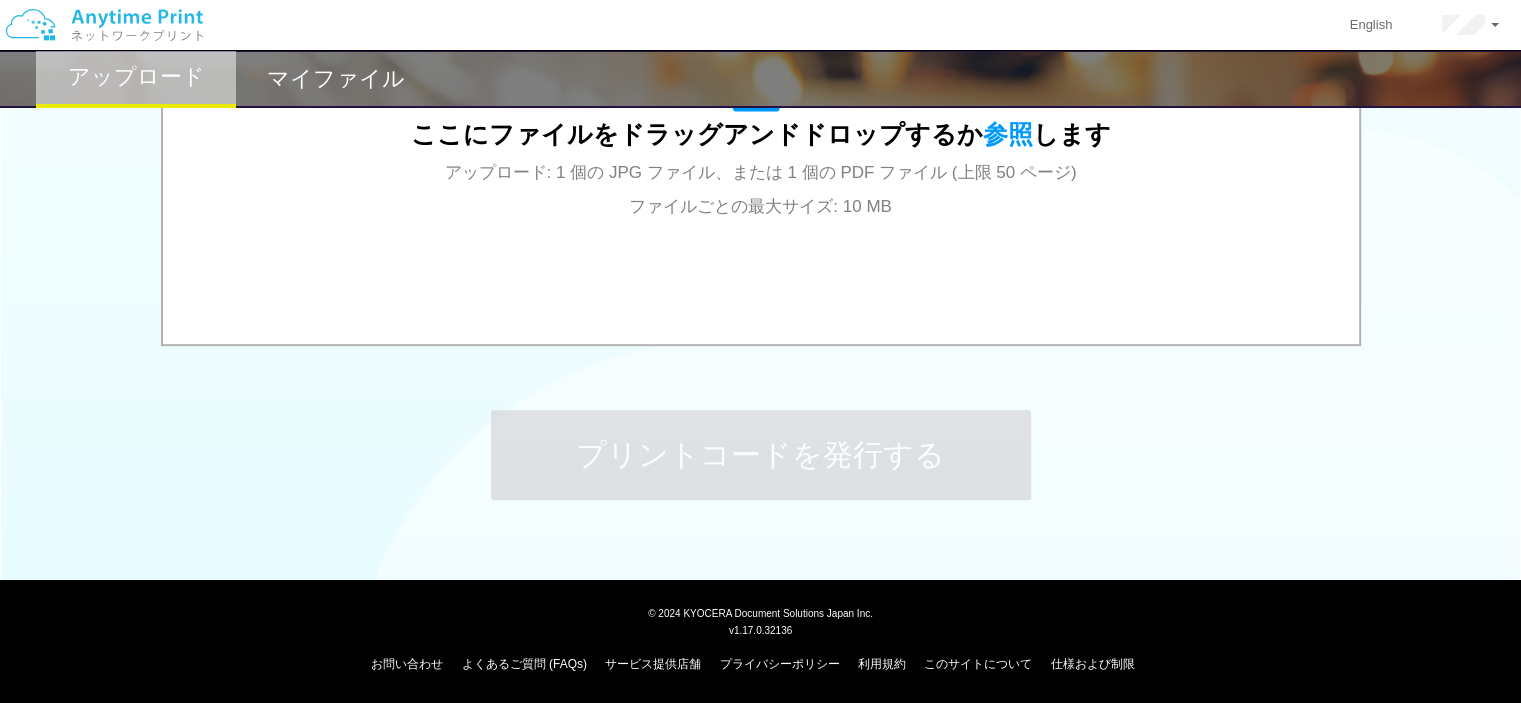 click on "ここにファイルをドラッグアンドドロップするか 参照 します アップロード: 1 個の JPG ファイル、または 1 個の PDF ファイル (上限 50 ページ) ファイルごとの最大サイズ: 10 MB" at bounding box center (761, 144) 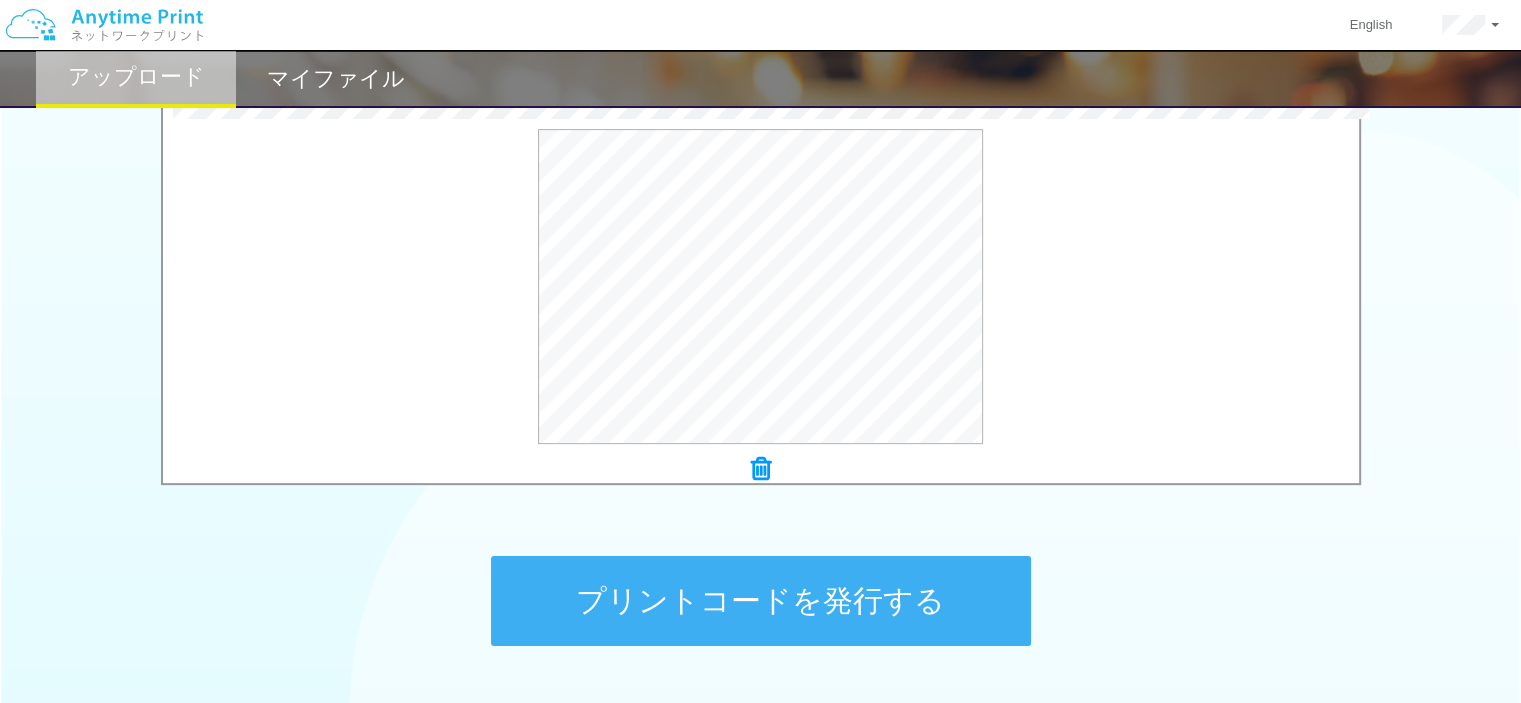 scroll, scrollTop: 817, scrollLeft: 0, axis: vertical 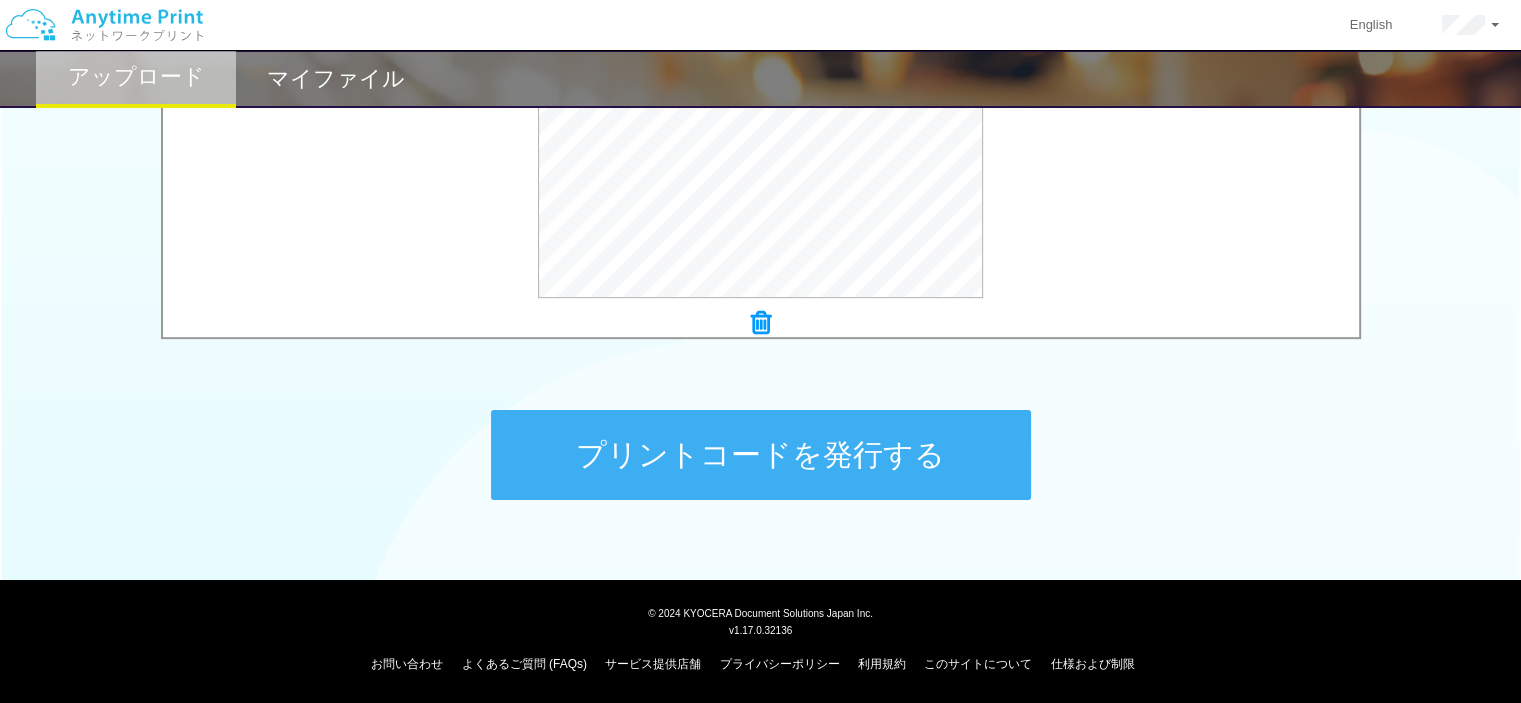 click on "プリントコードを発行する" at bounding box center (761, 455) 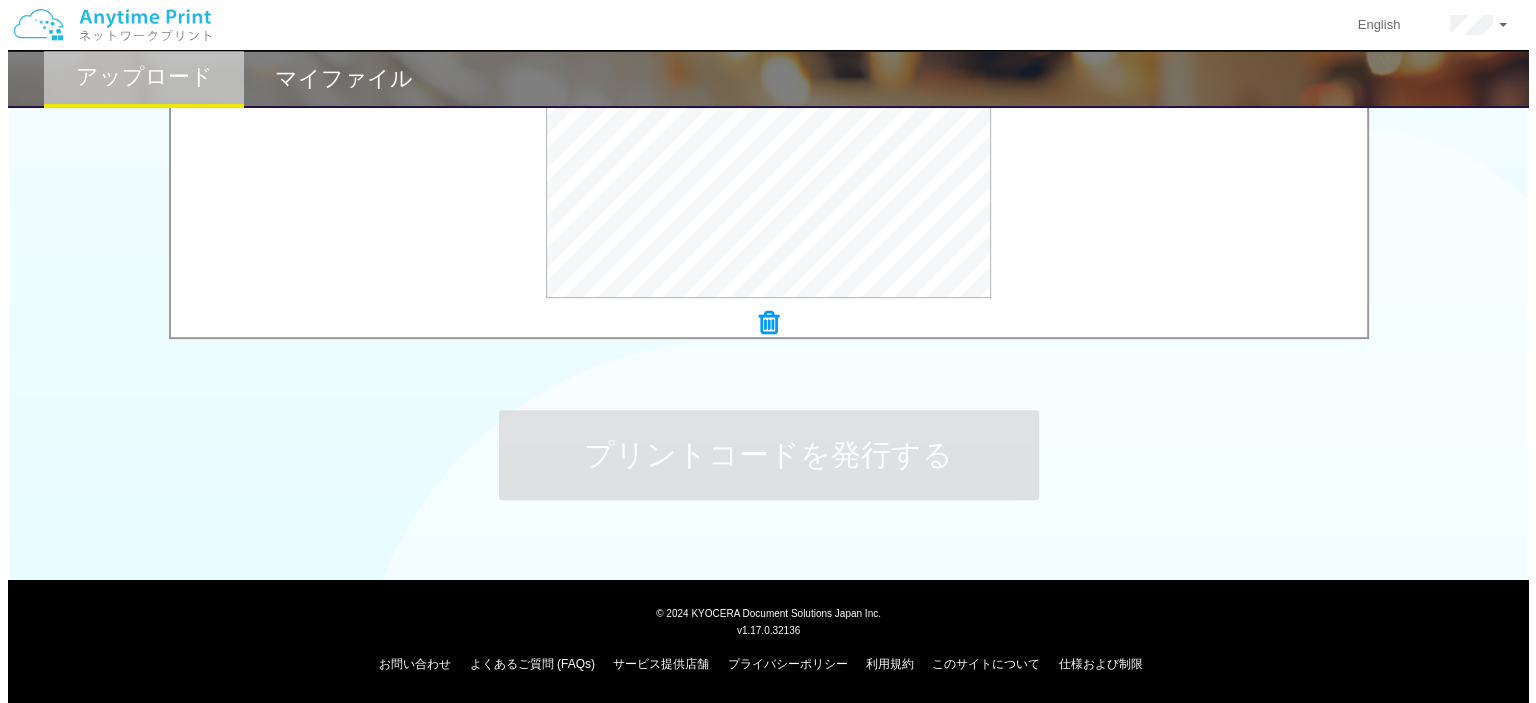 scroll, scrollTop: 0, scrollLeft: 0, axis: both 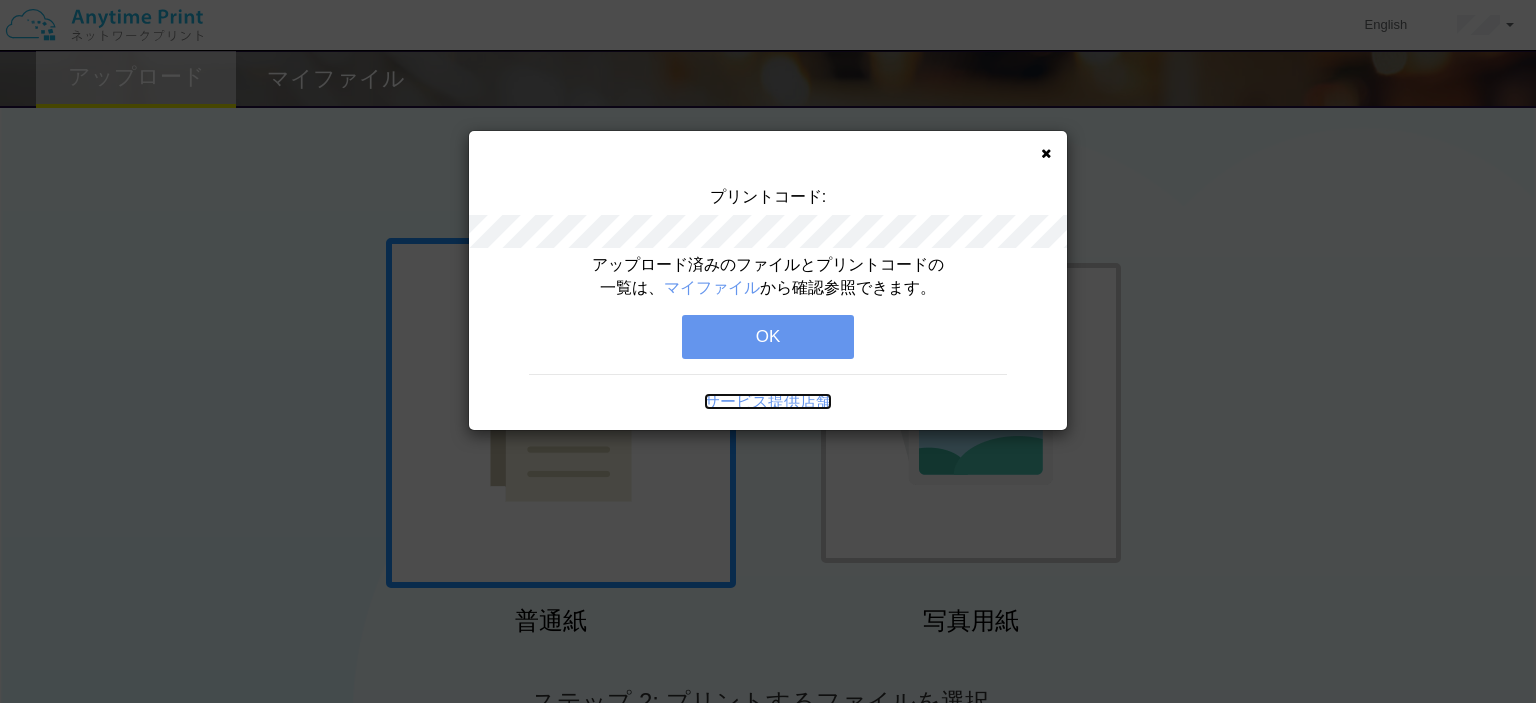 click on "サービス提供店舗" at bounding box center (768, 401) 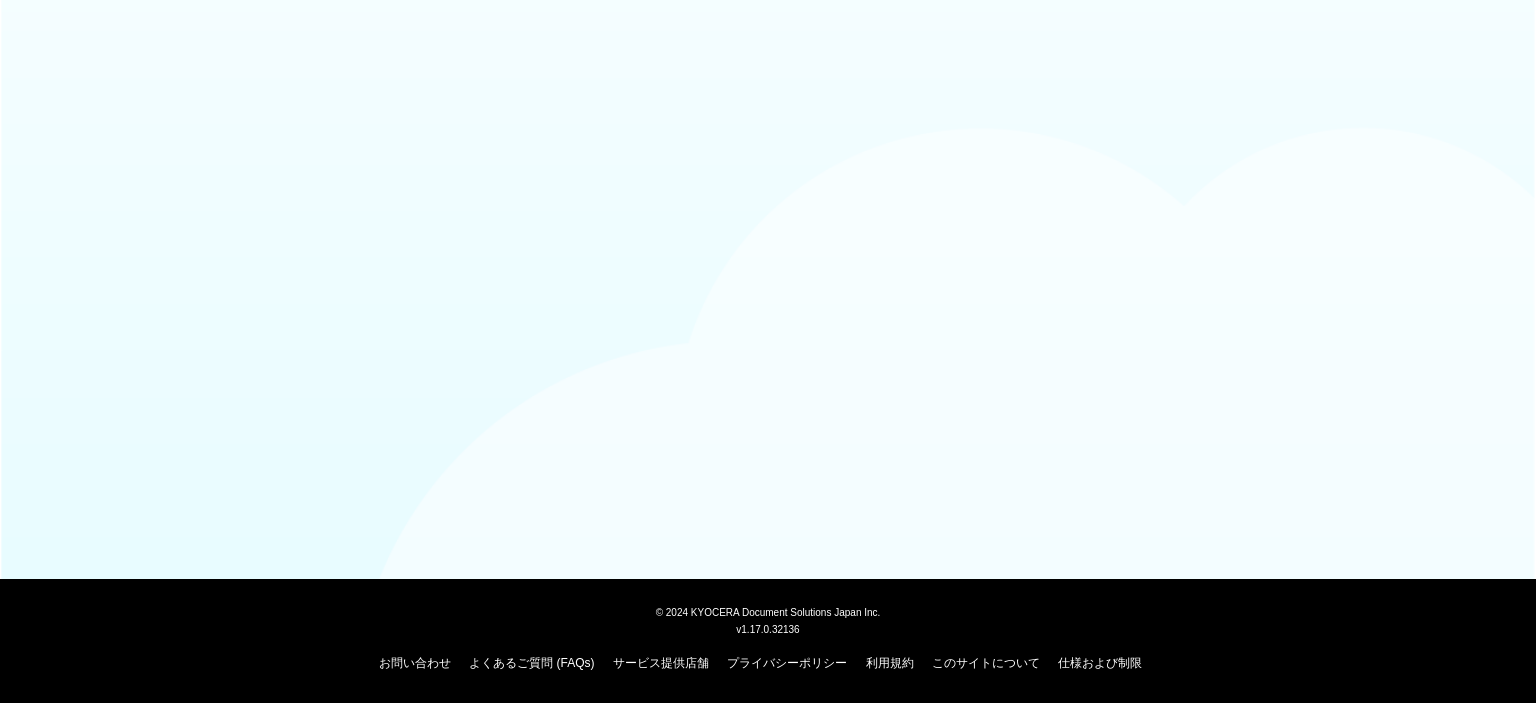 scroll, scrollTop: 0, scrollLeft: 0, axis: both 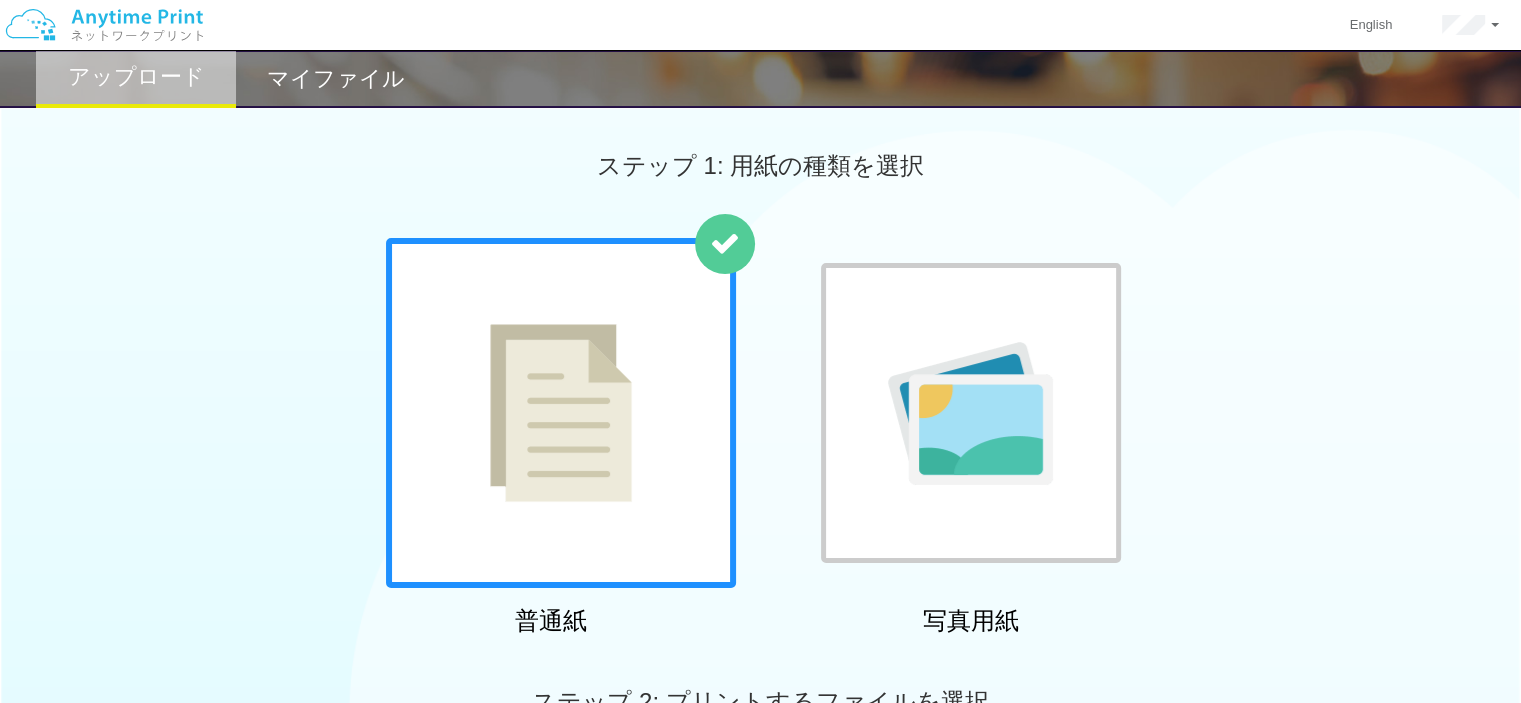 click on "マイファイル" at bounding box center [336, 79] 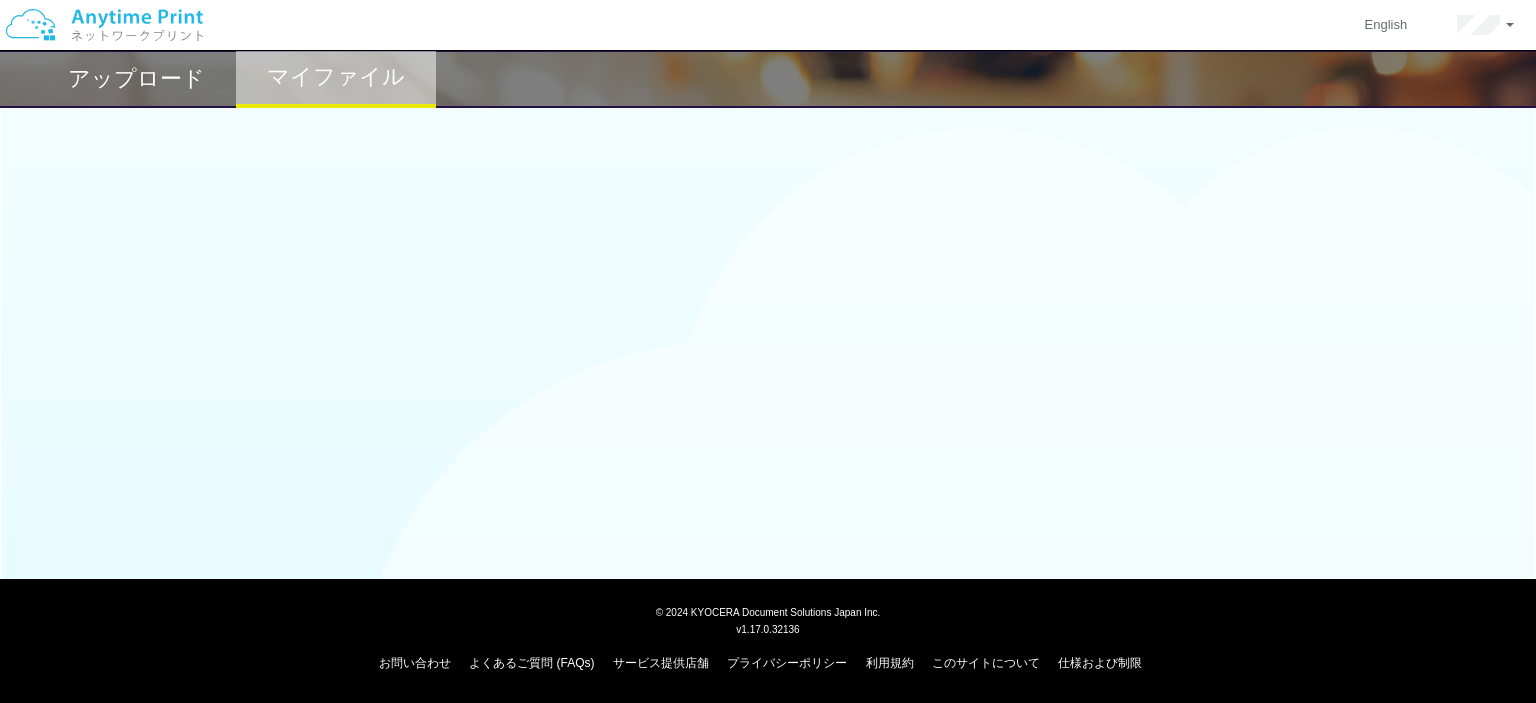 click on "マイファイル" at bounding box center [336, 77] 